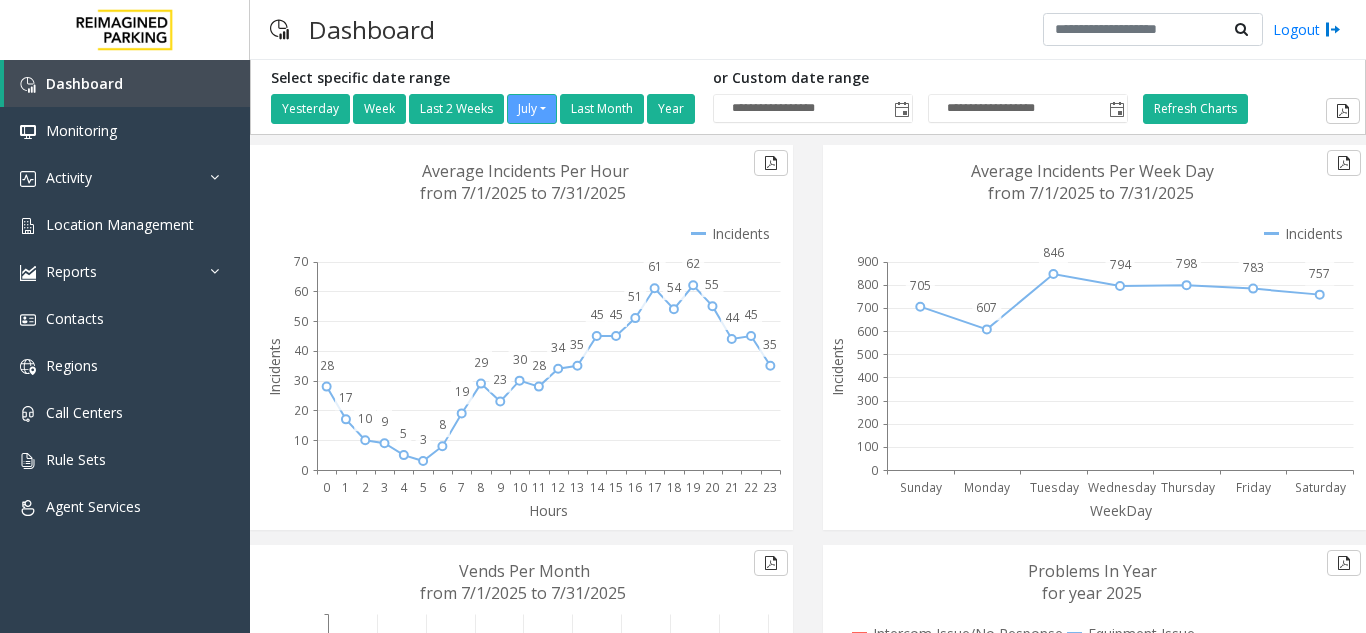 scroll, scrollTop: 0, scrollLeft: 0, axis: both 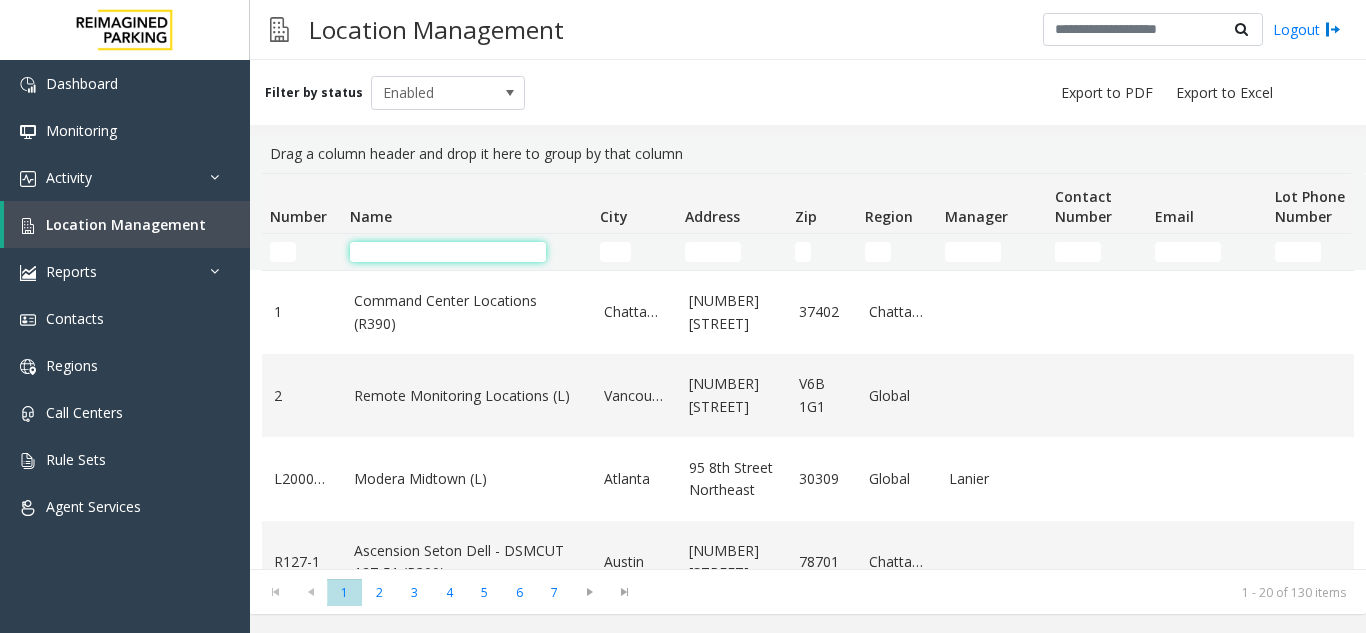 click 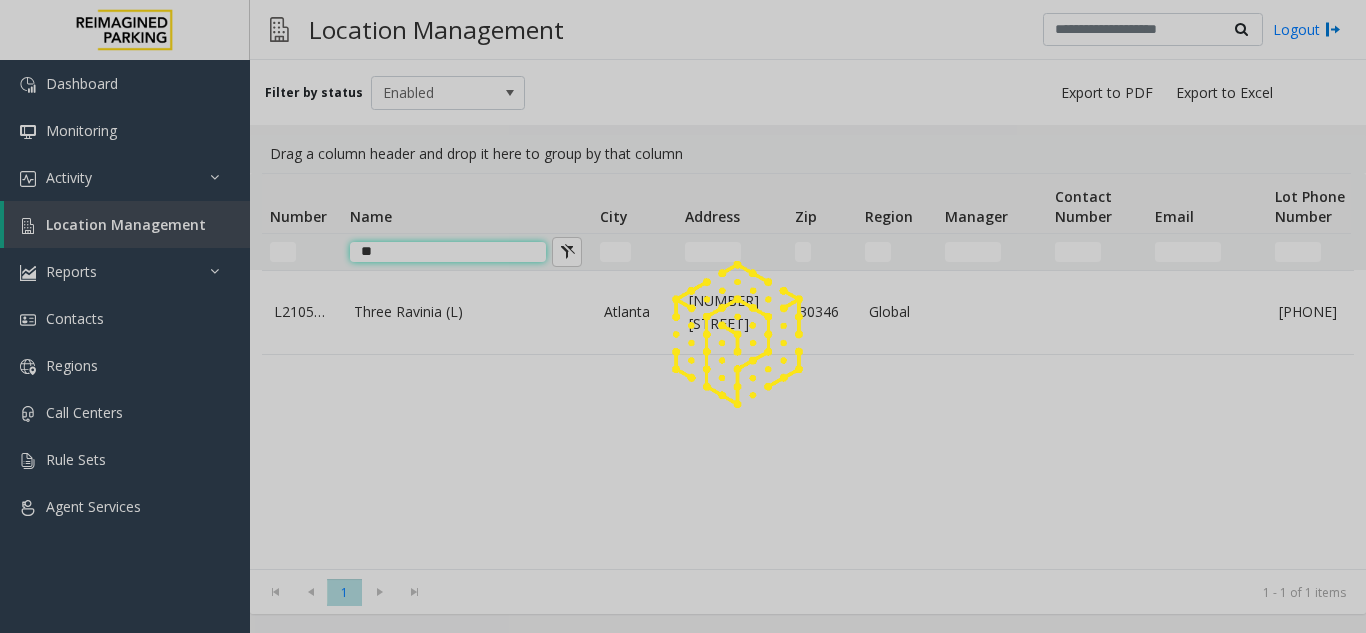 type on "*" 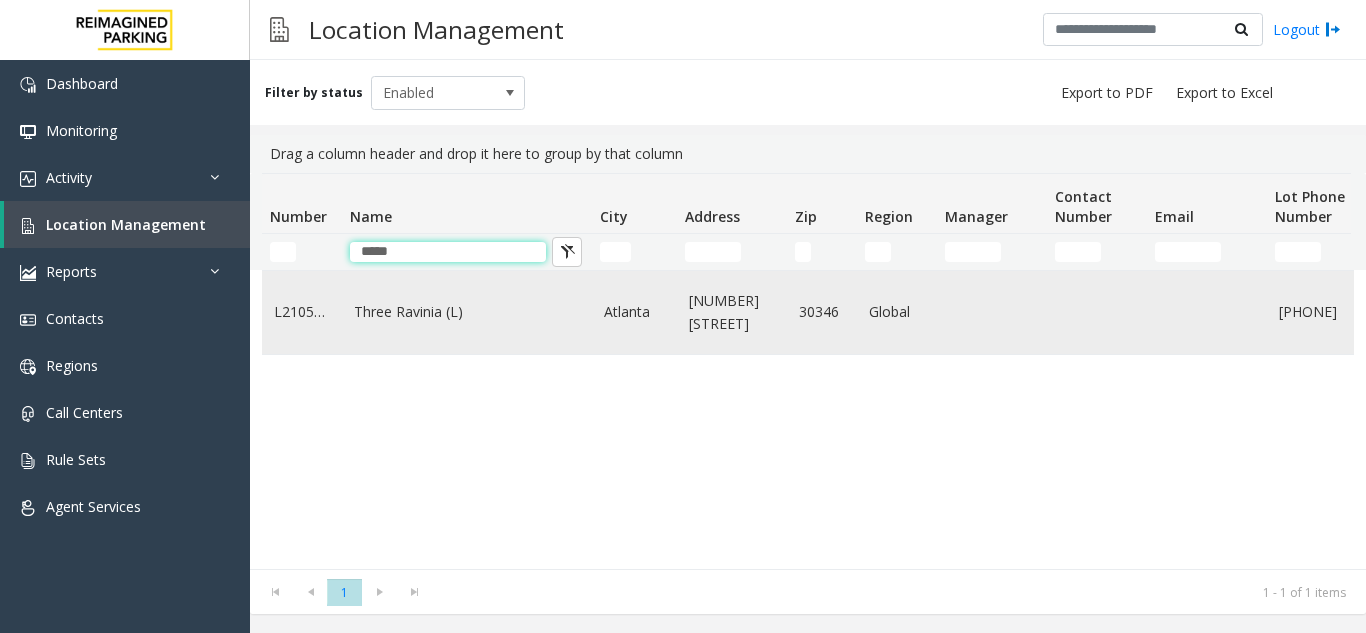 type on "*****" 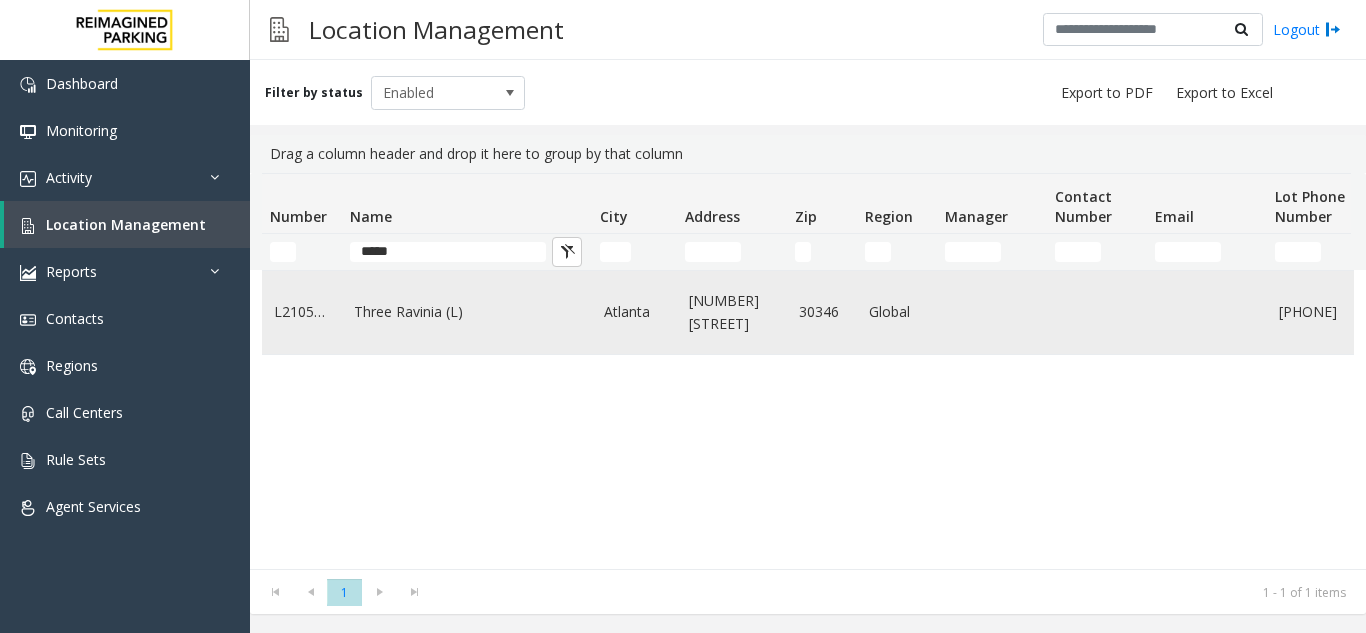 click on "Three Ravinia (L)" 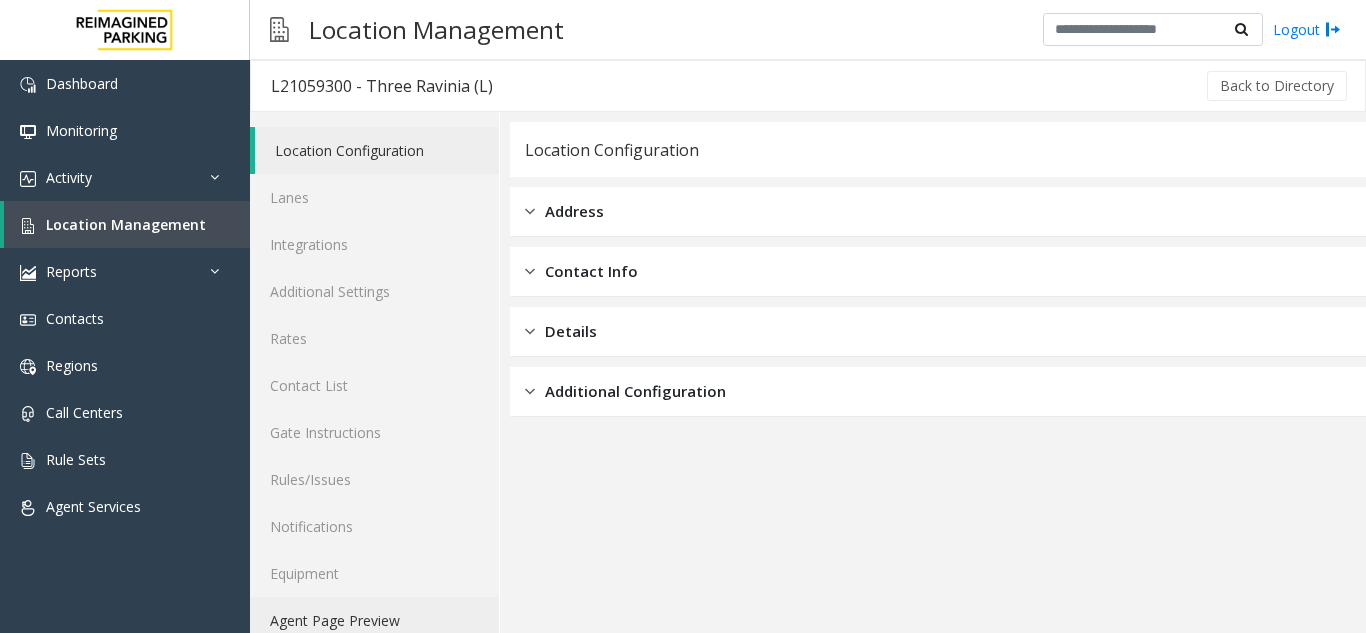 click on "Agent Page Preview" 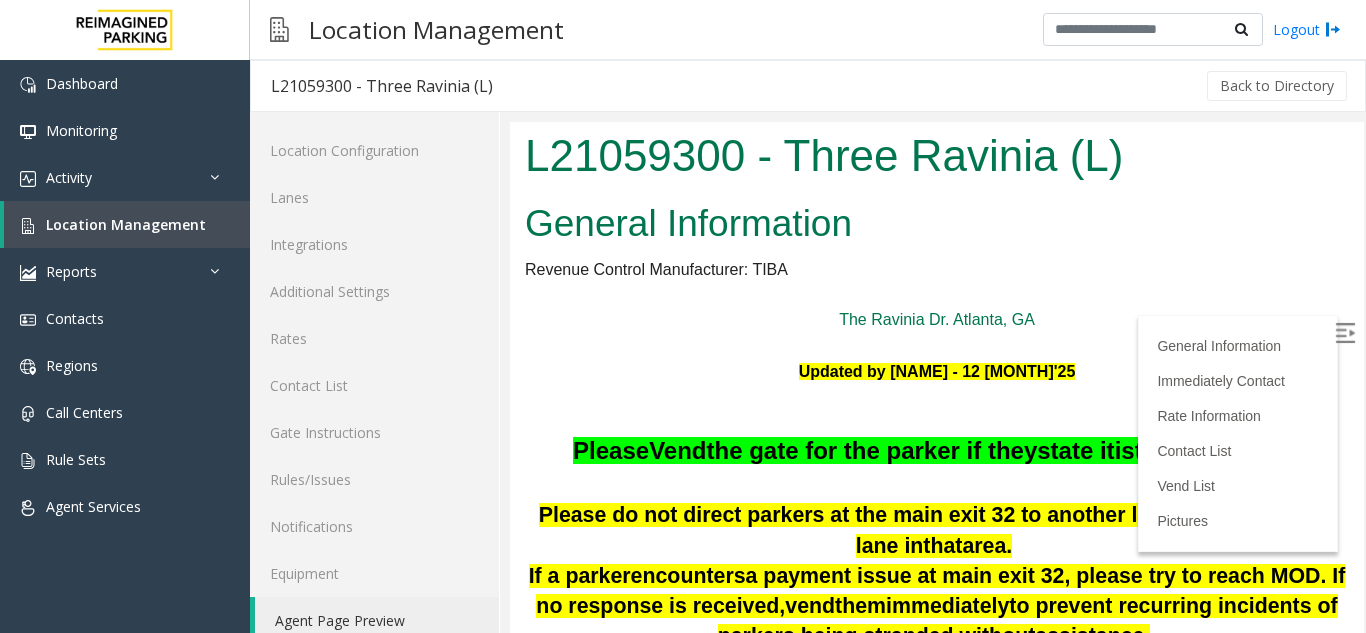 scroll, scrollTop: 0, scrollLeft: 0, axis: both 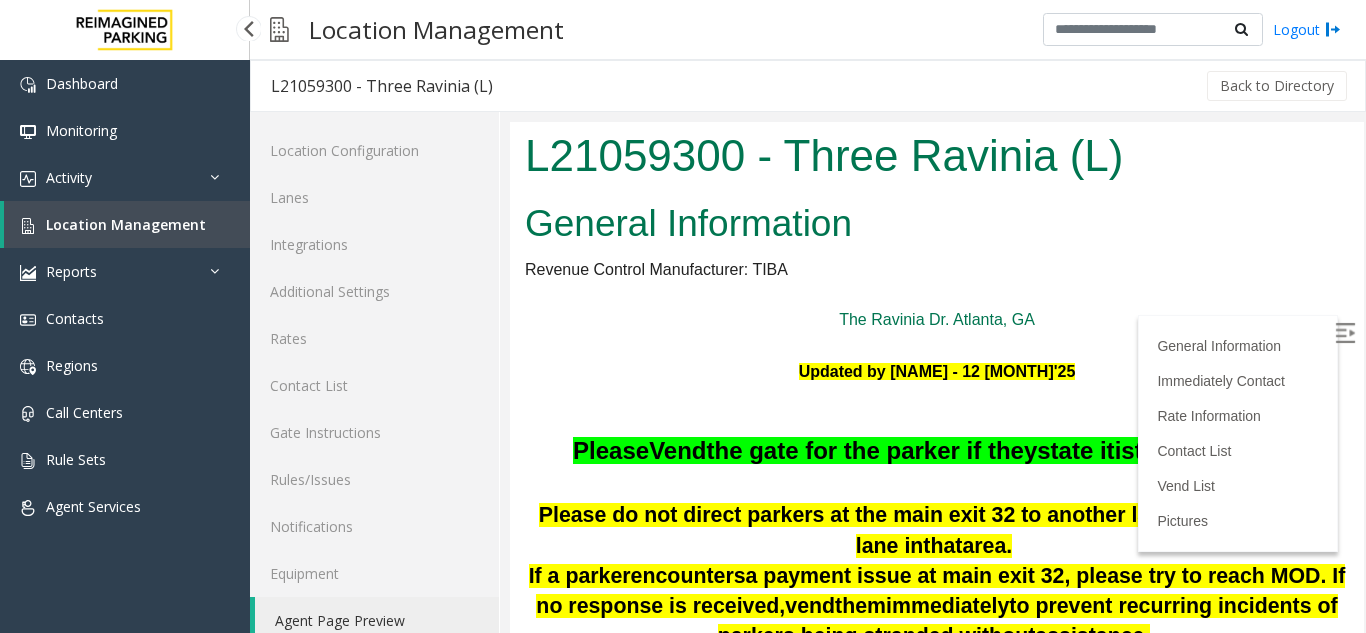 click on "Location Management" at bounding box center [127, 224] 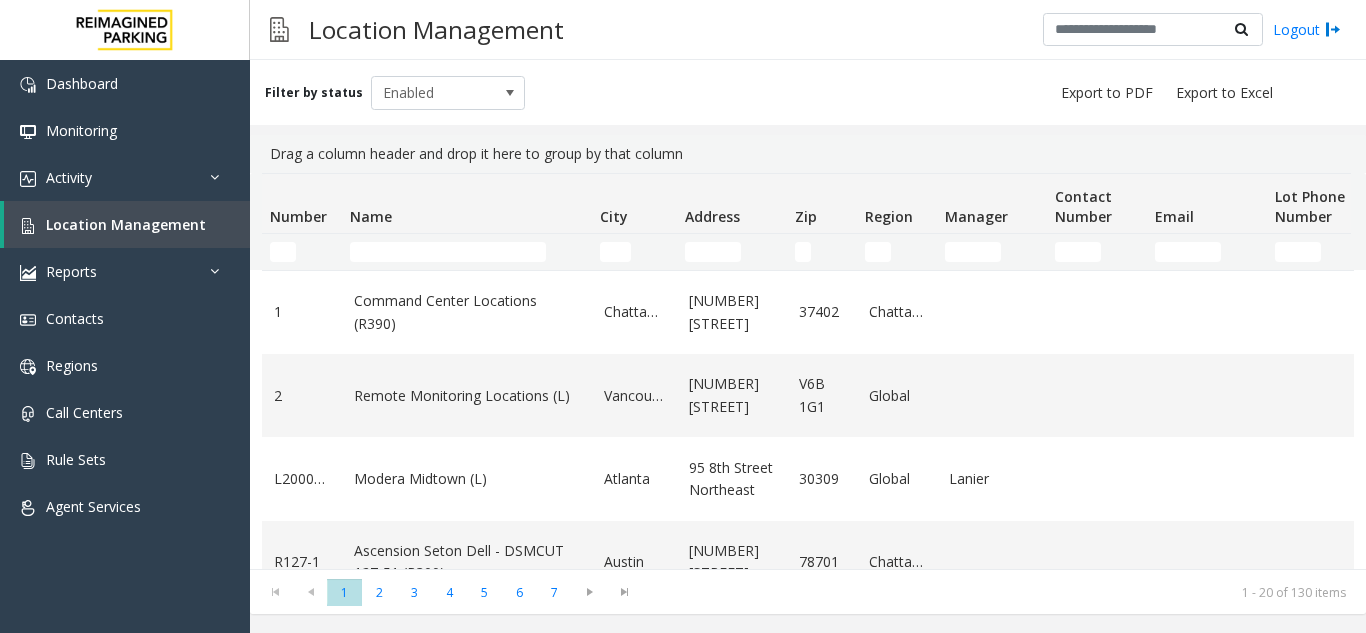 click on "Drag a column header and drop it here to group by that column" 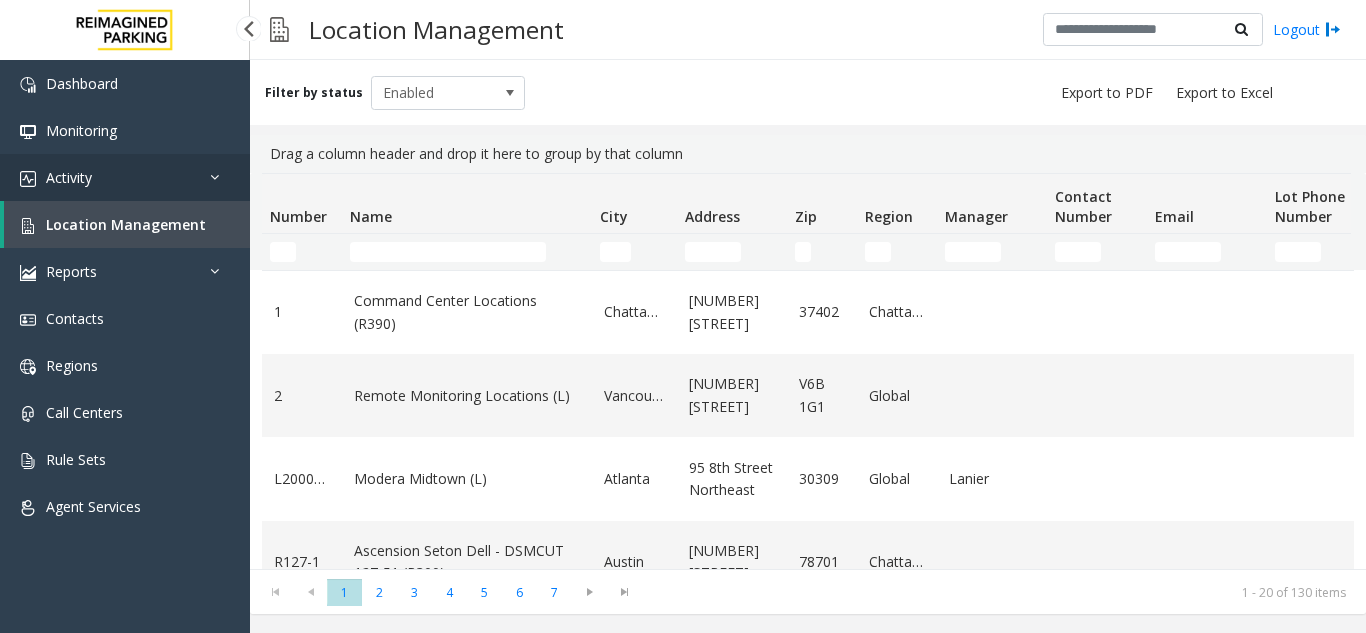 click on "Activity" at bounding box center [125, 177] 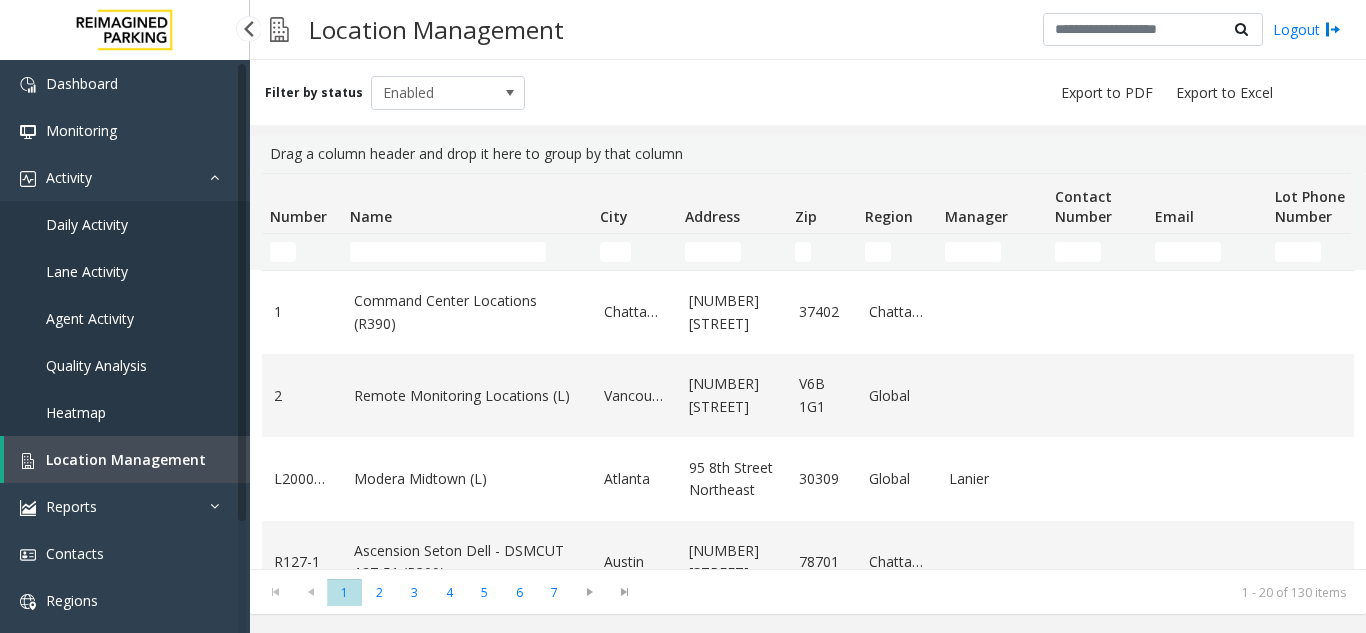 click on "Daily Activity" at bounding box center (125, 224) 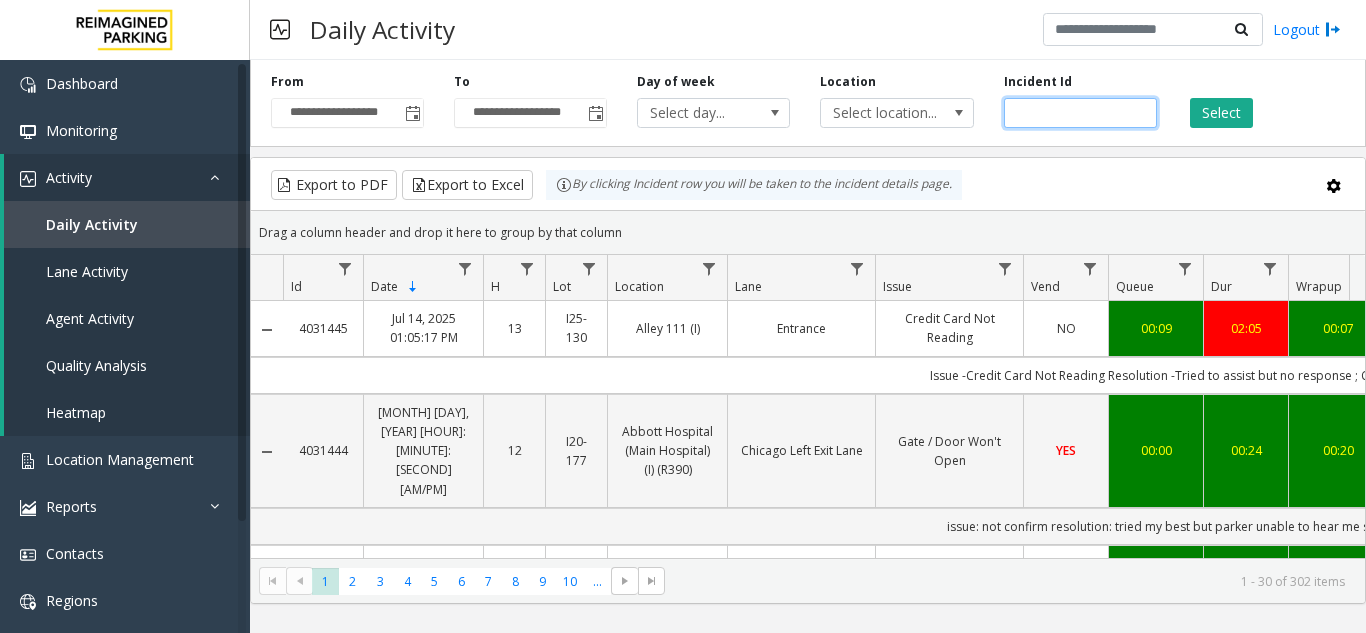 click 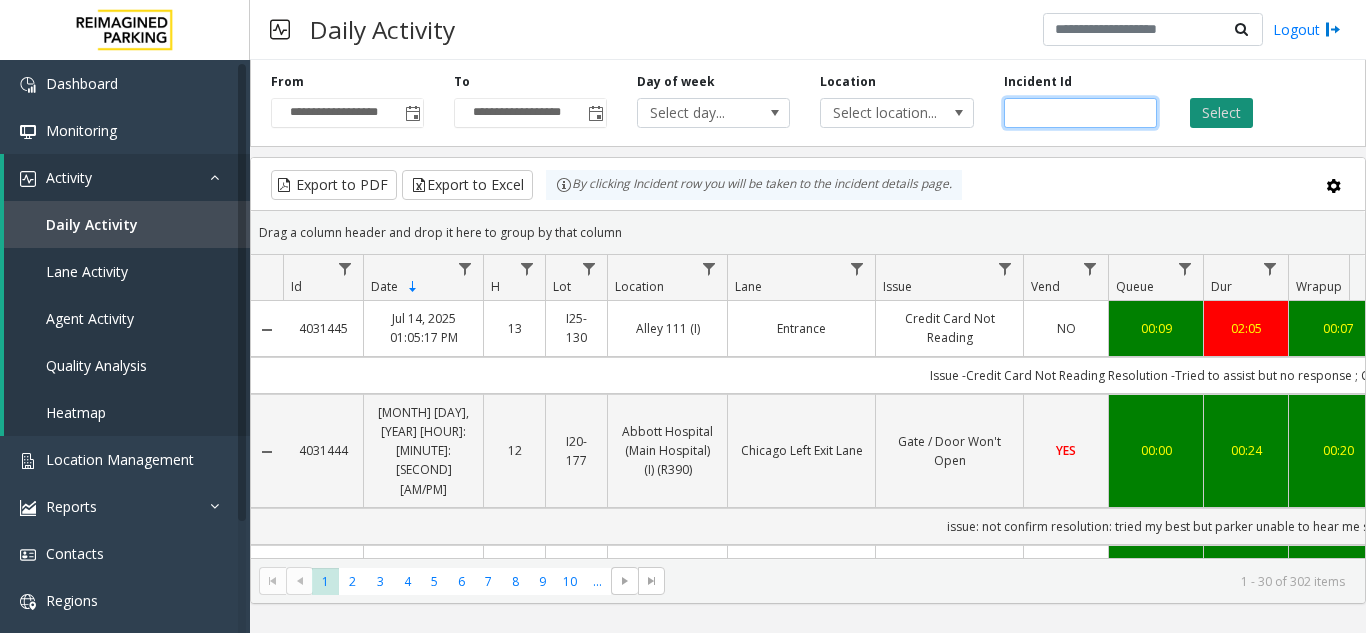 type on "*******" 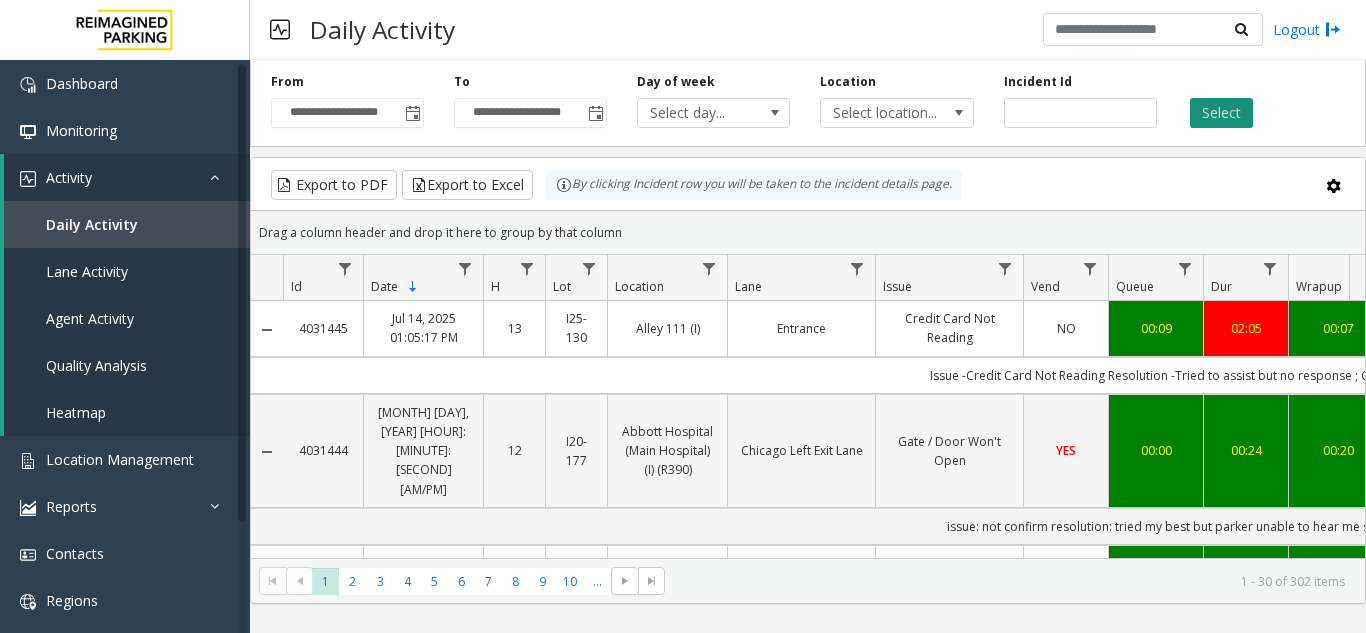 click on "Select" 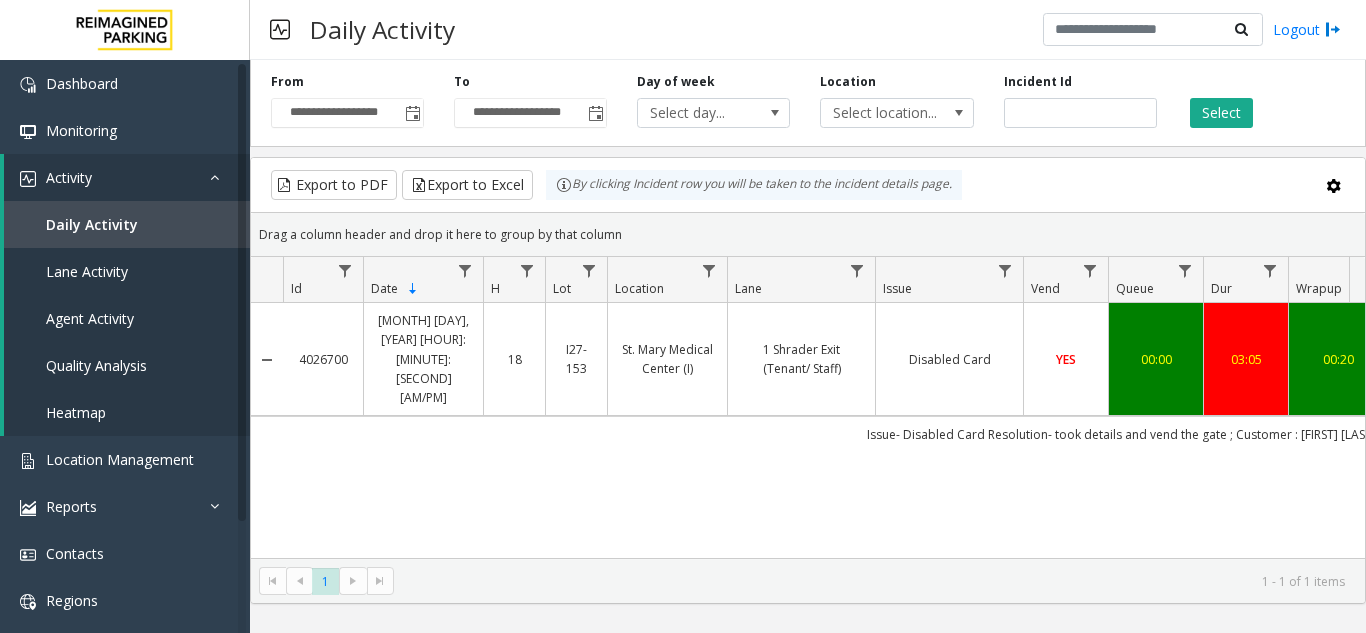 scroll, scrollTop: 0, scrollLeft: 43, axis: horizontal 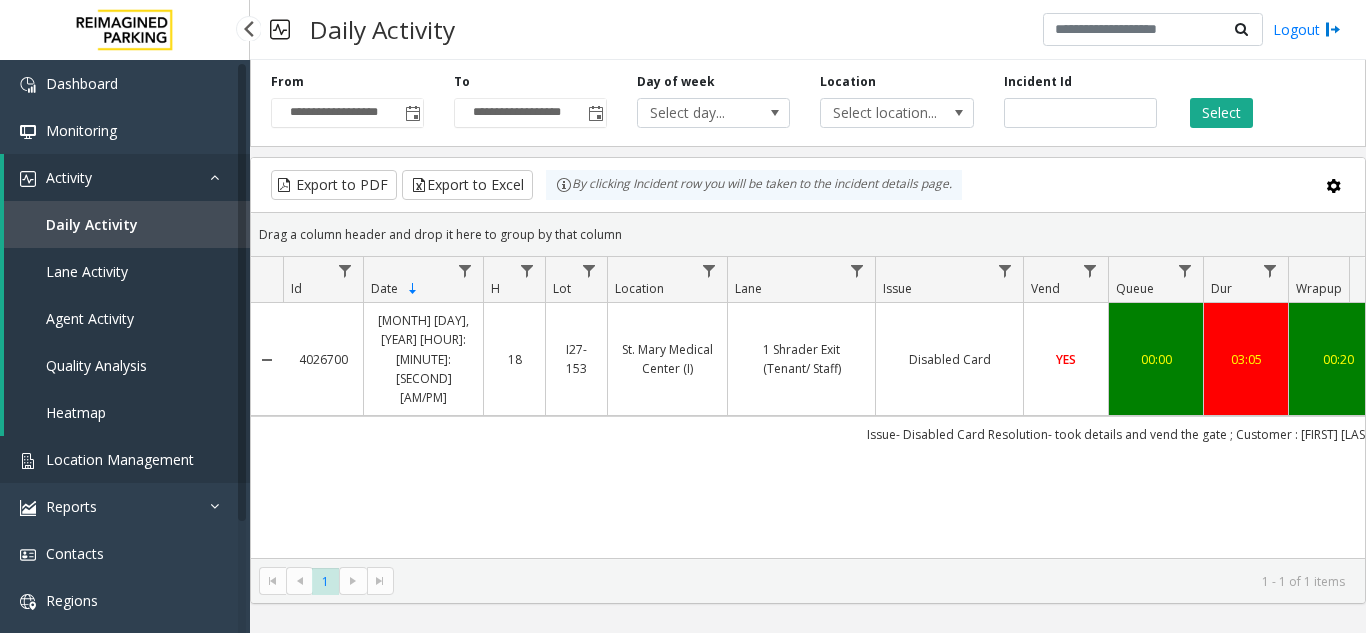 click on "Location Management" at bounding box center (120, 459) 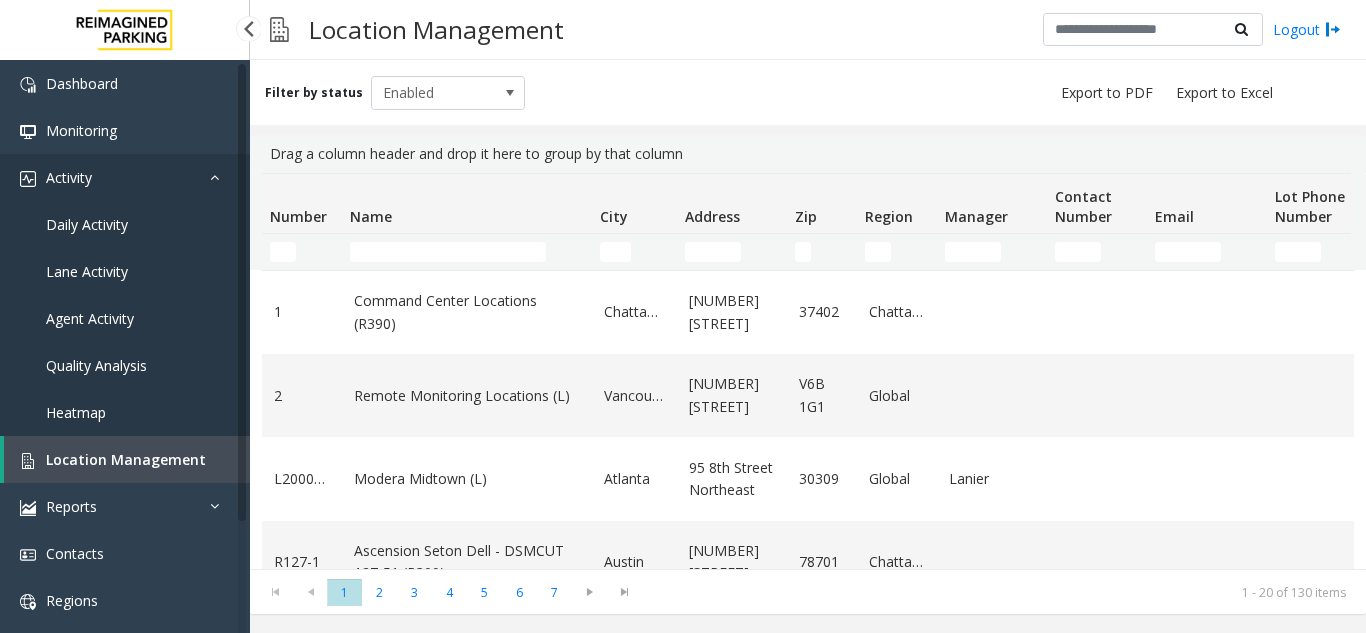 click on "Activity" at bounding box center [125, 177] 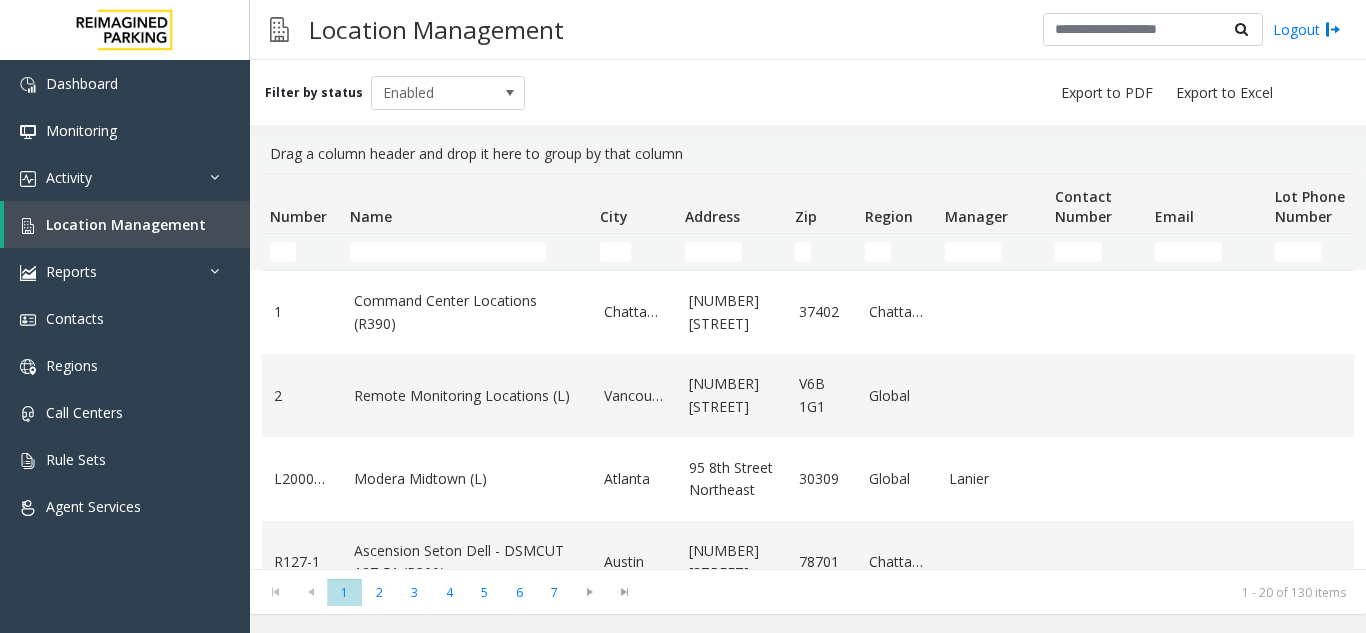 click on "Filter by status Enabled" 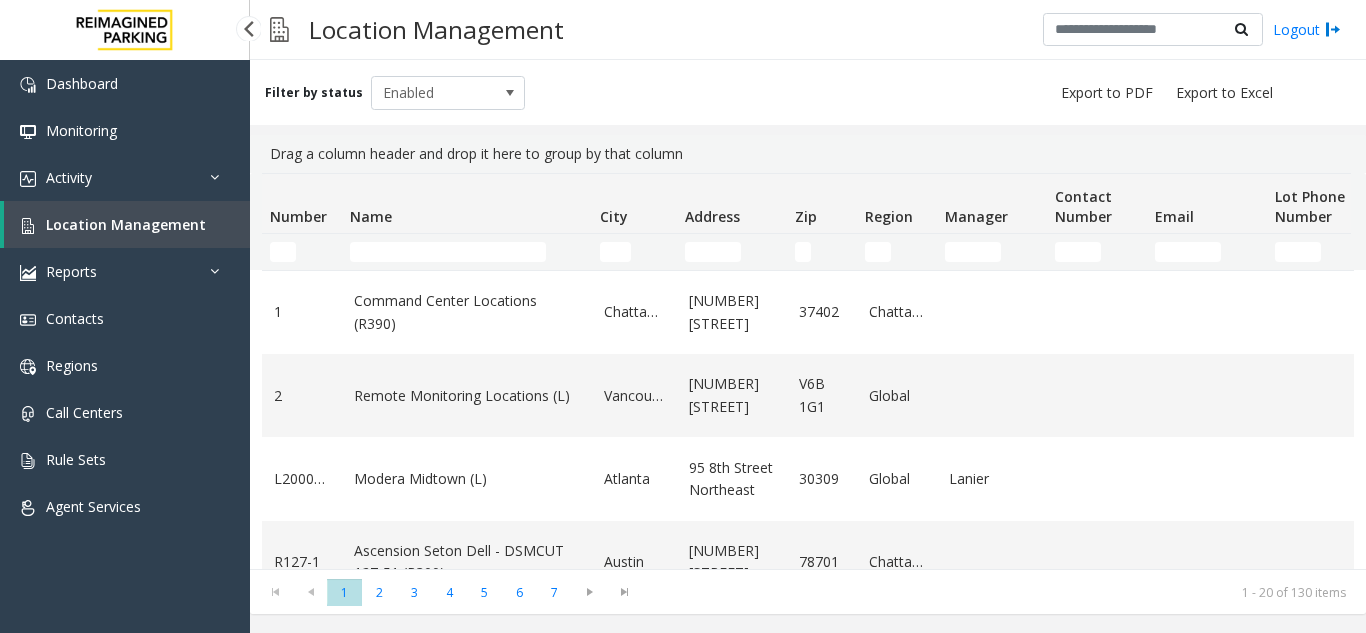 scroll, scrollTop: 0, scrollLeft: 0, axis: both 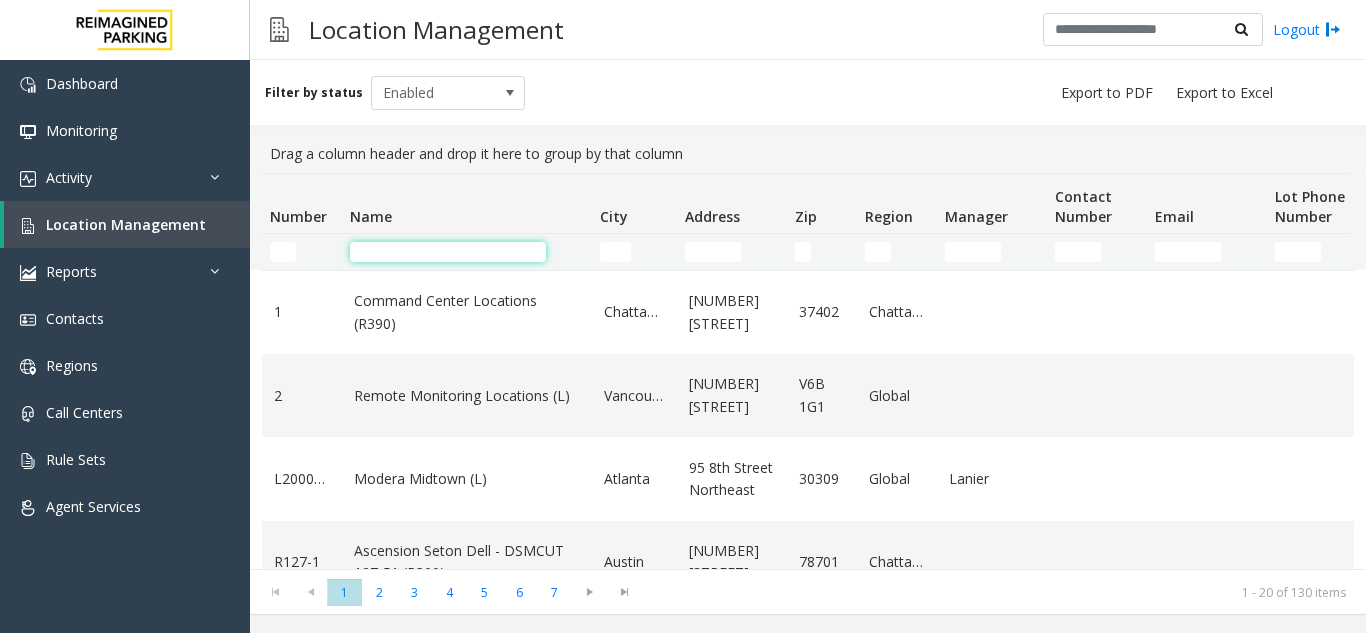 click 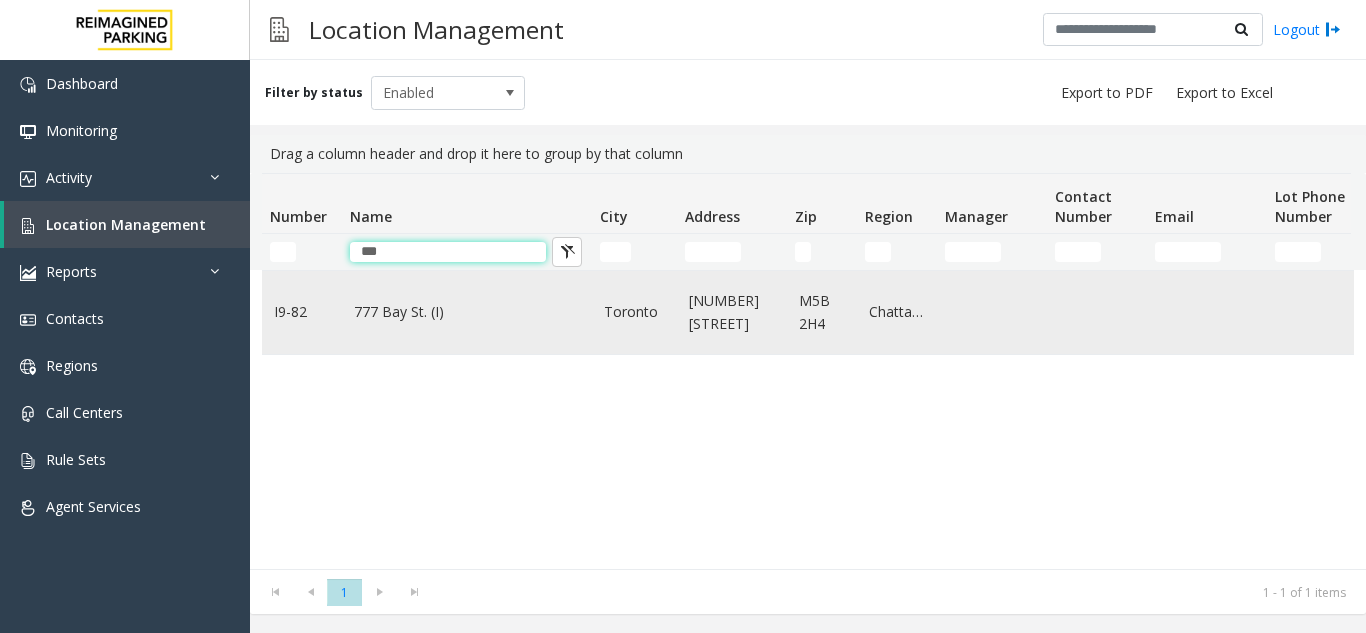 type on "***" 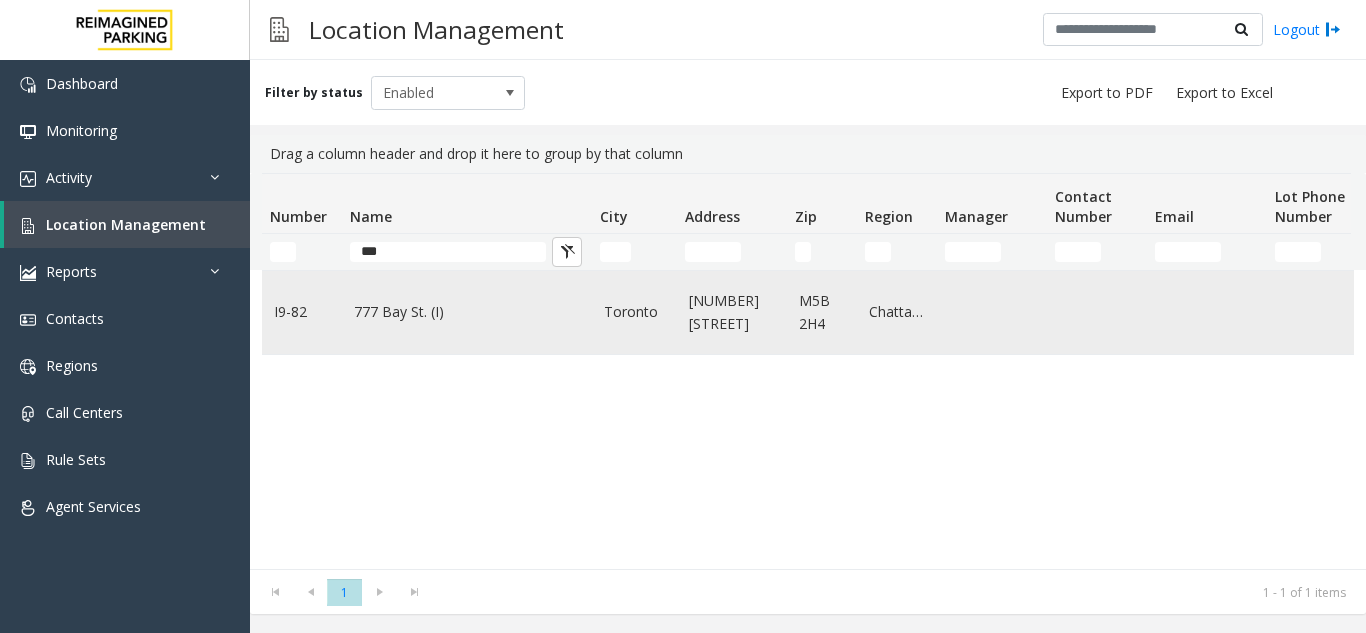 click on "777 Bay St. (I)" 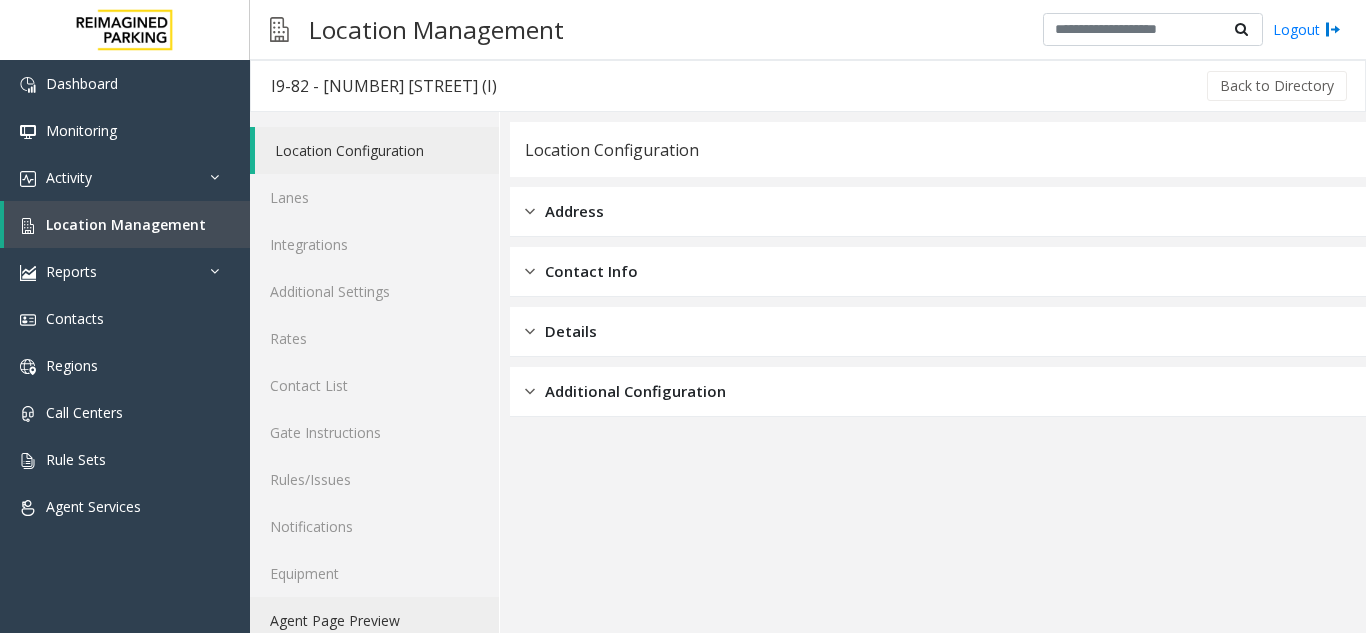 click on "Agent Page Preview" 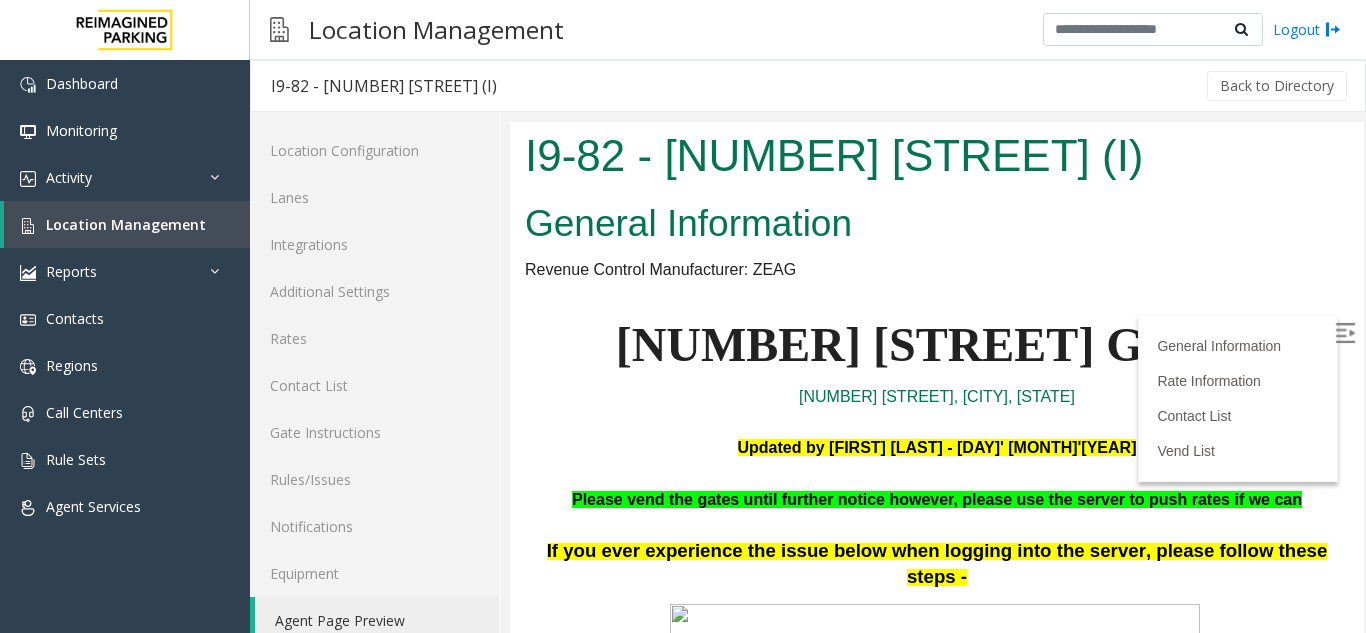 scroll, scrollTop: 500, scrollLeft: 0, axis: vertical 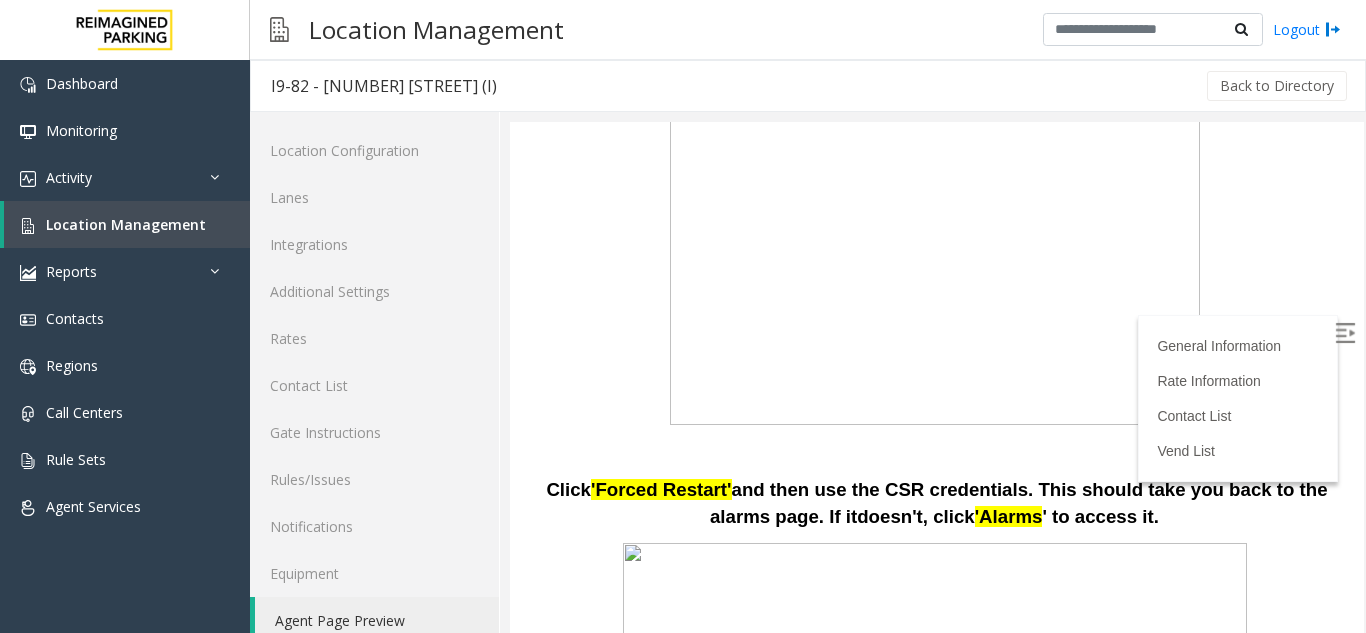 click at bounding box center (1345, 333) 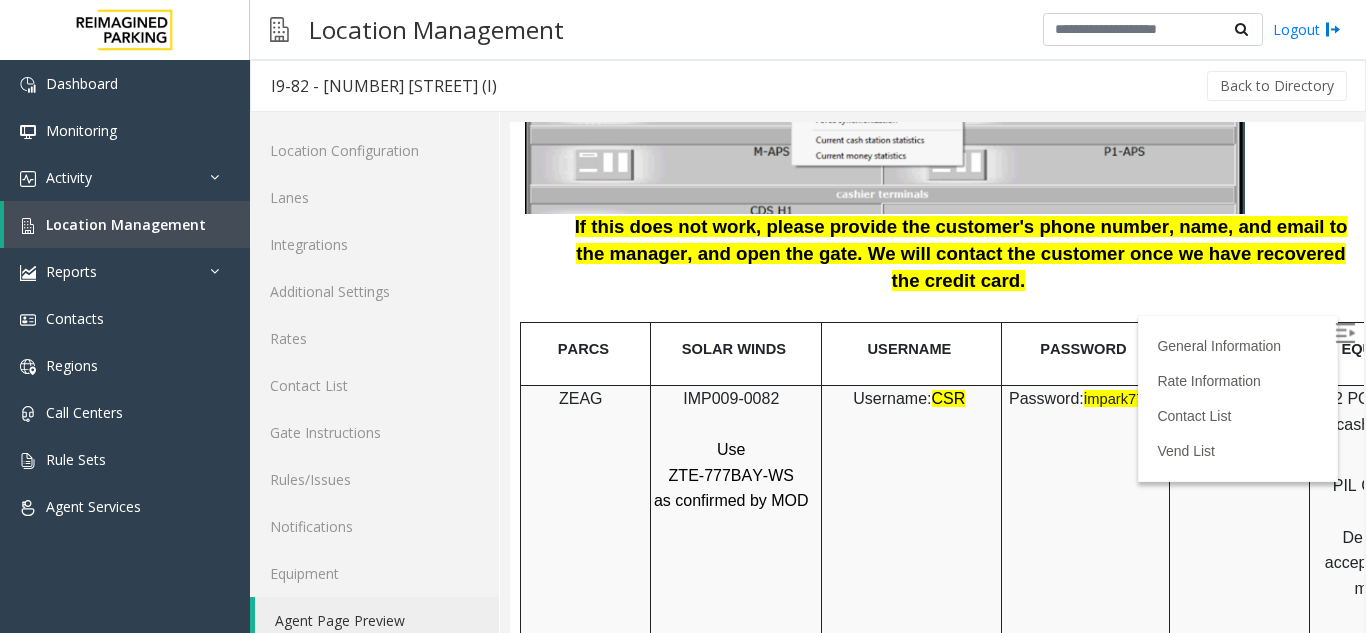 scroll, scrollTop: 2400, scrollLeft: 0, axis: vertical 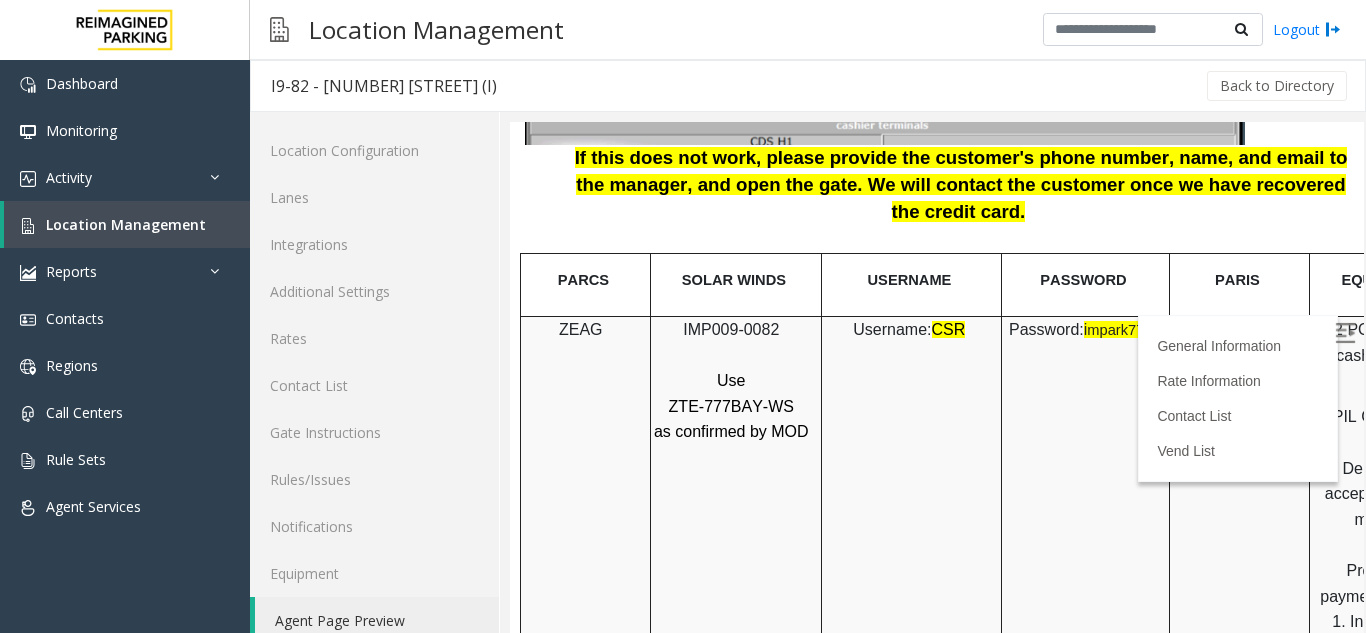 click on "IMP009-0082" at bounding box center (731, 329) 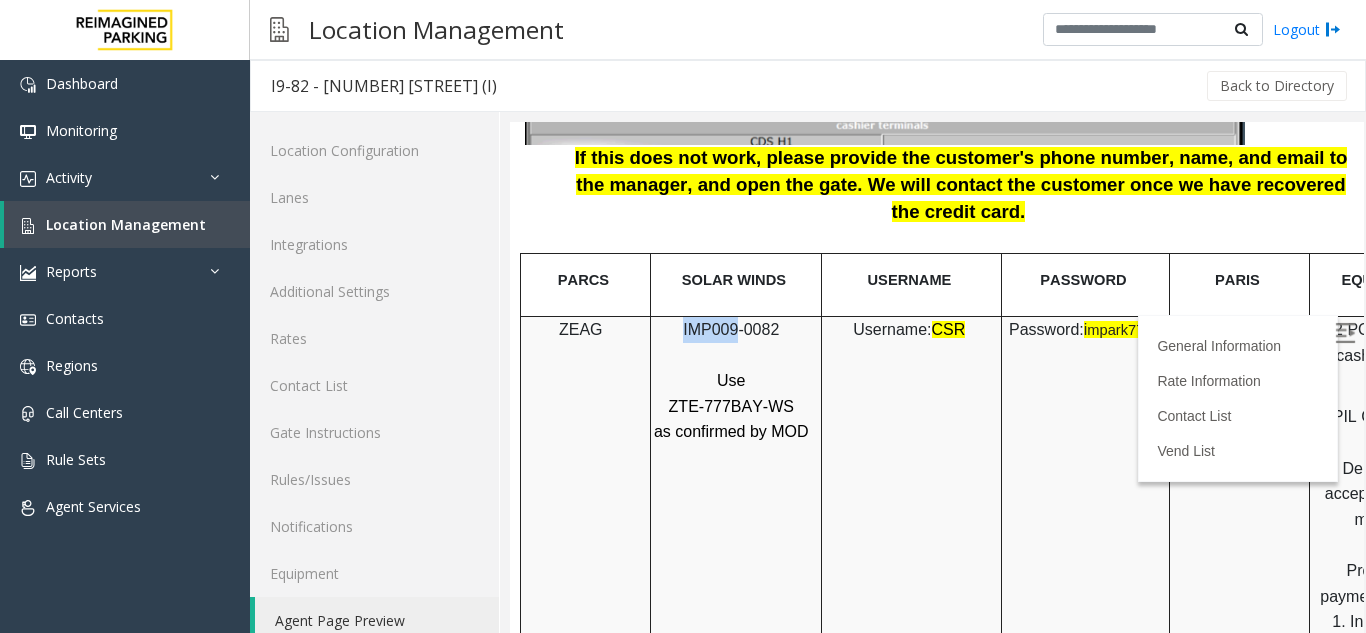 click on "IMP009-0082" at bounding box center [731, 329] 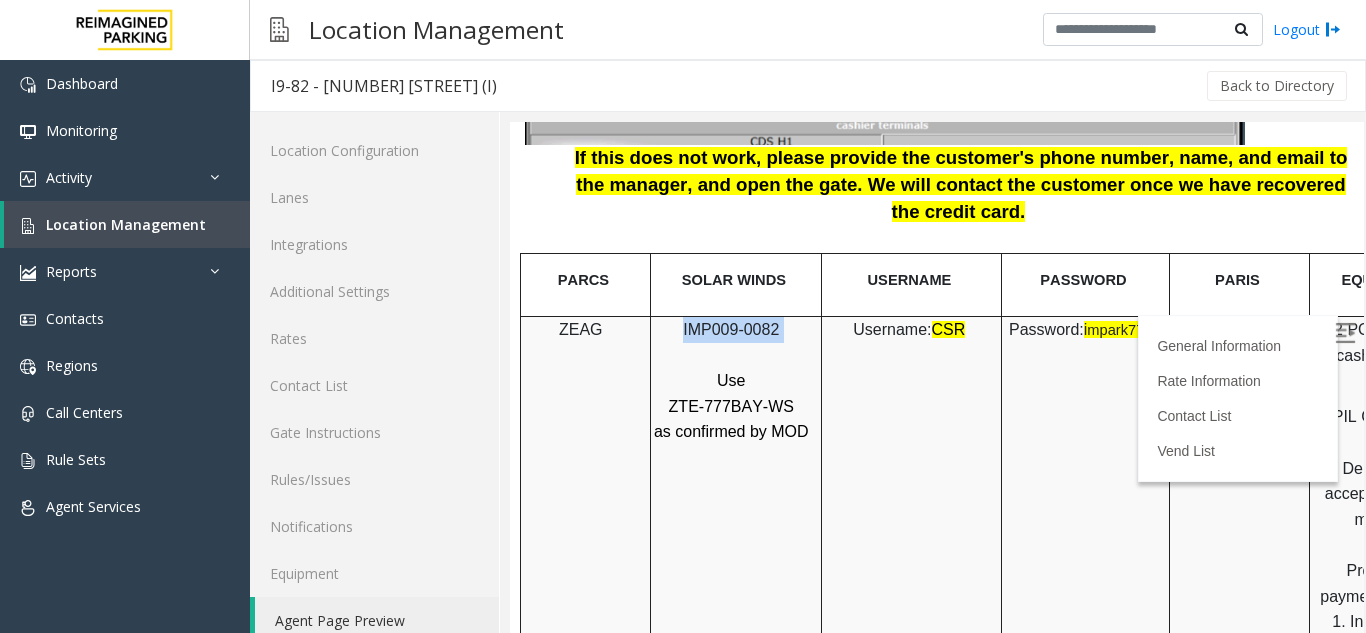 click on "IMP009-0082" at bounding box center (731, 329) 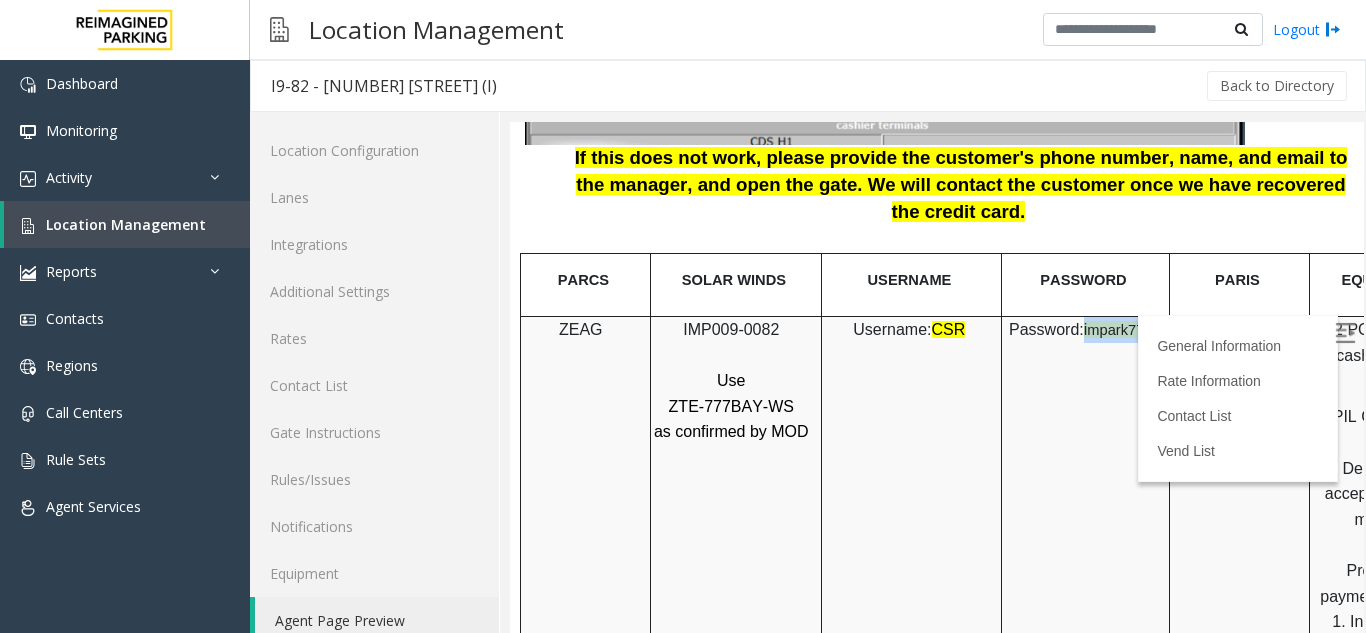 drag, startPoint x: 1082, startPoint y: 280, endPoint x: 1161, endPoint y: 286, distance: 79.22752 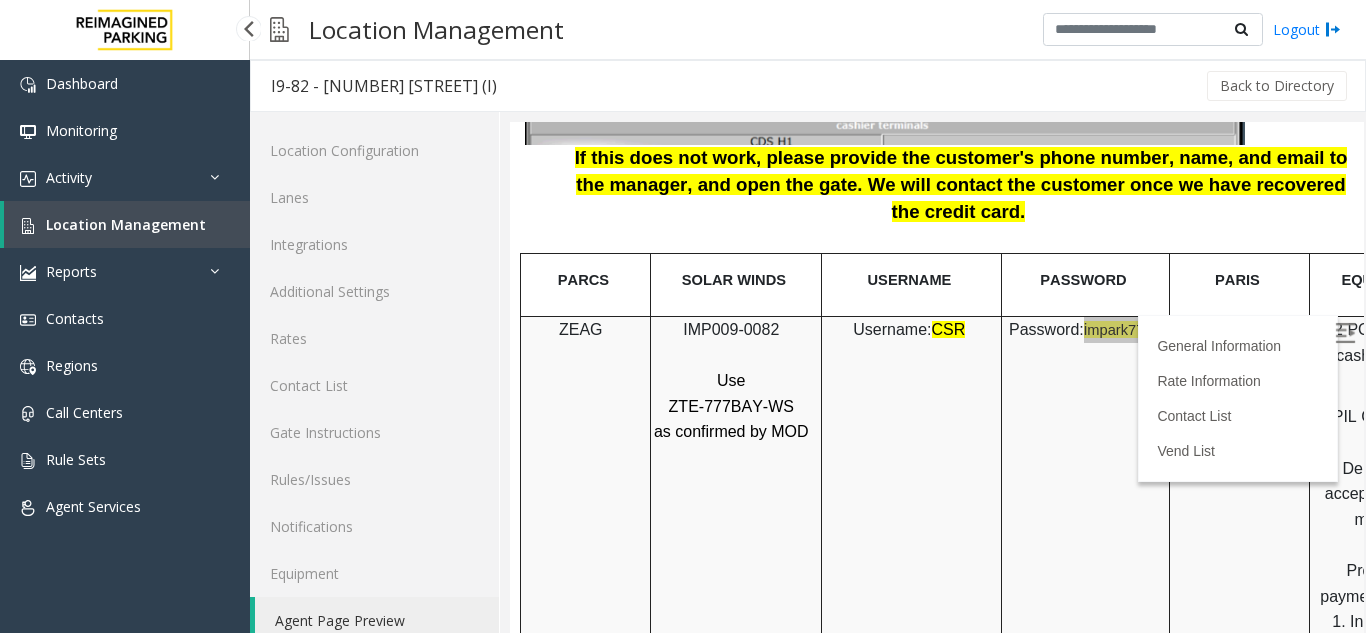 click on "Location Management" at bounding box center [126, 224] 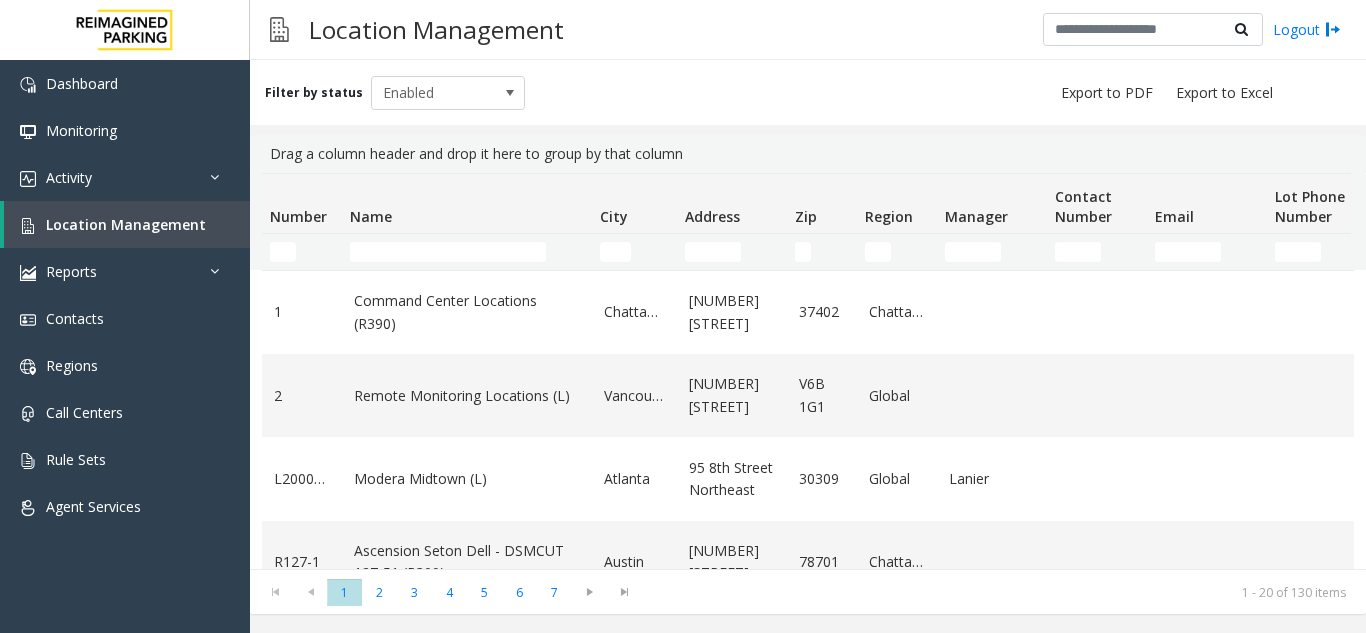 drag, startPoint x: 601, startPoint y: 110, endPoint x: 614, endPoint y: 77, distance: 35.468296 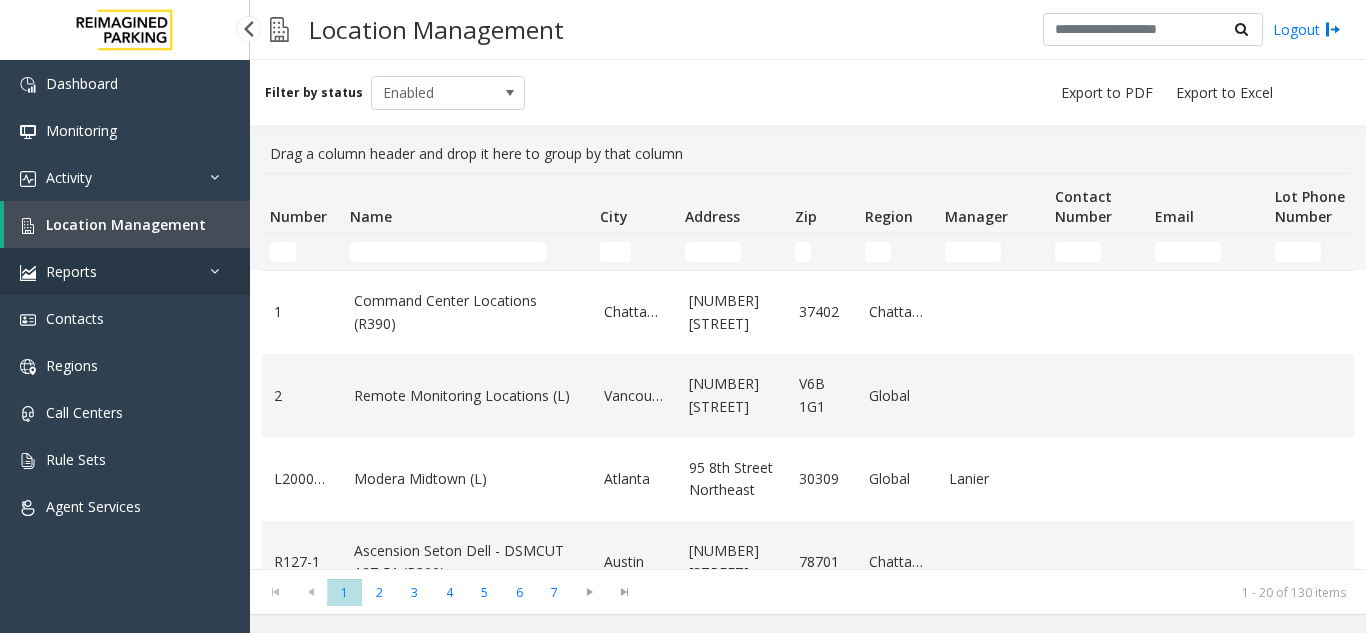 scroll, scrollTop: 0, scrollLeft: 0, axis: both 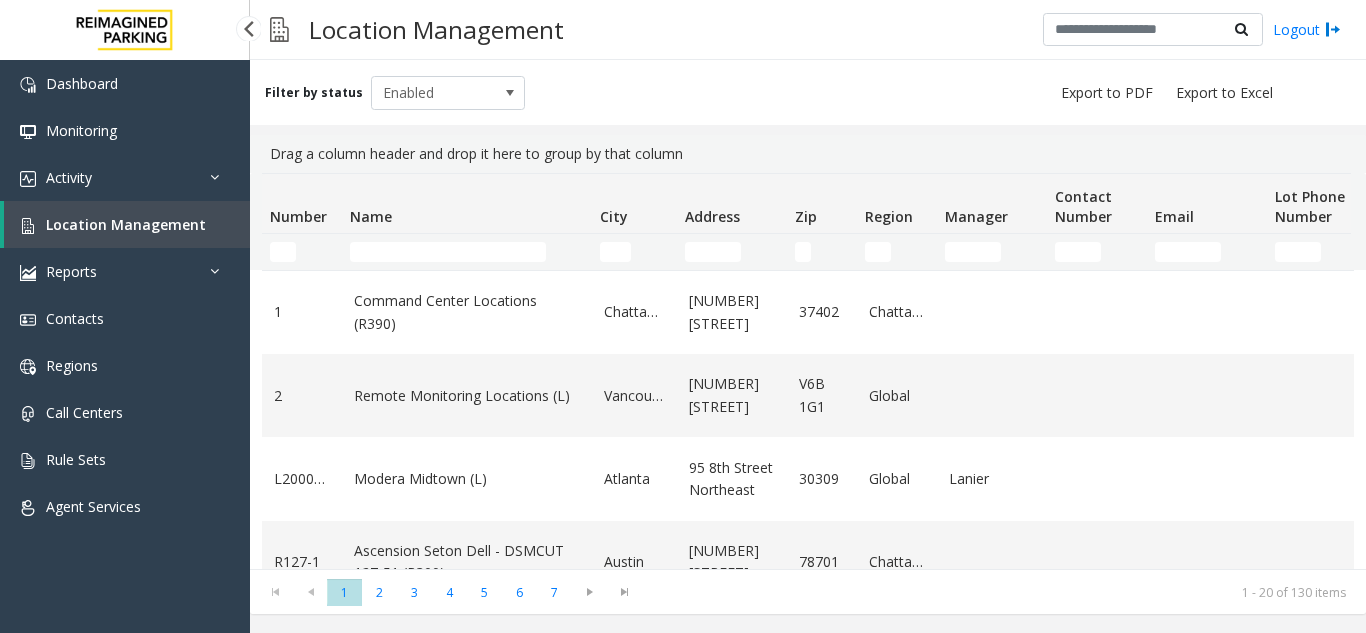 click on "Location Management" at bounding box center [127, 224] 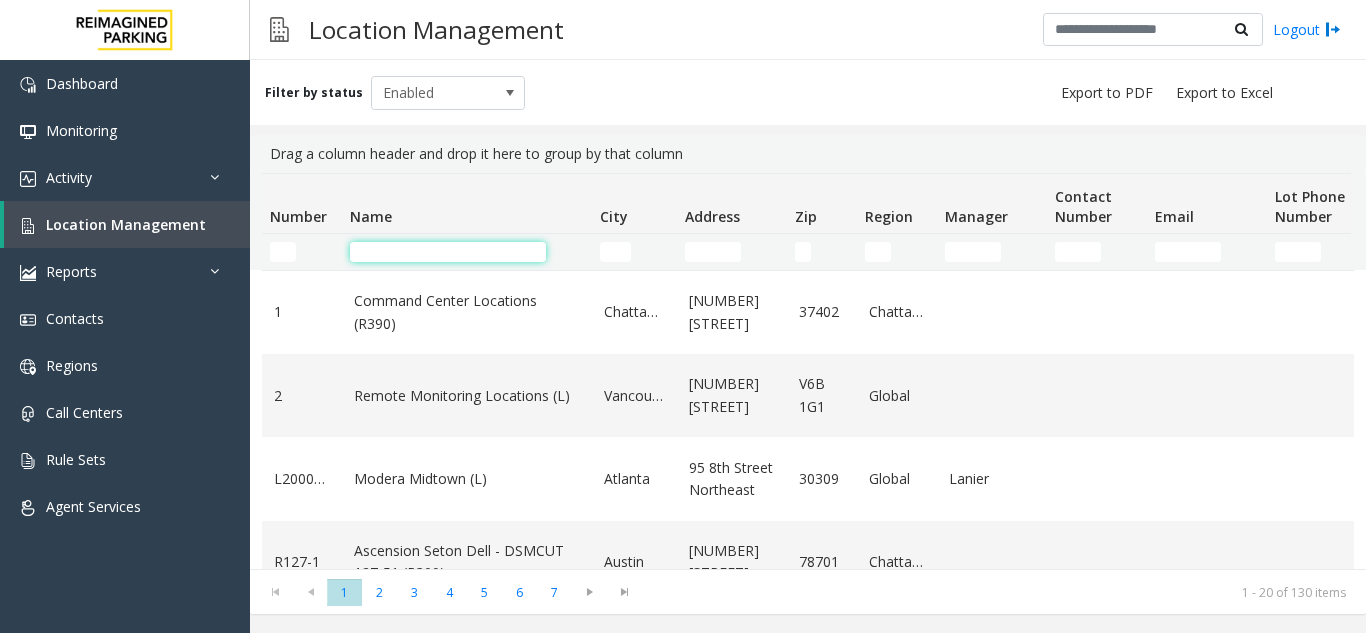 click 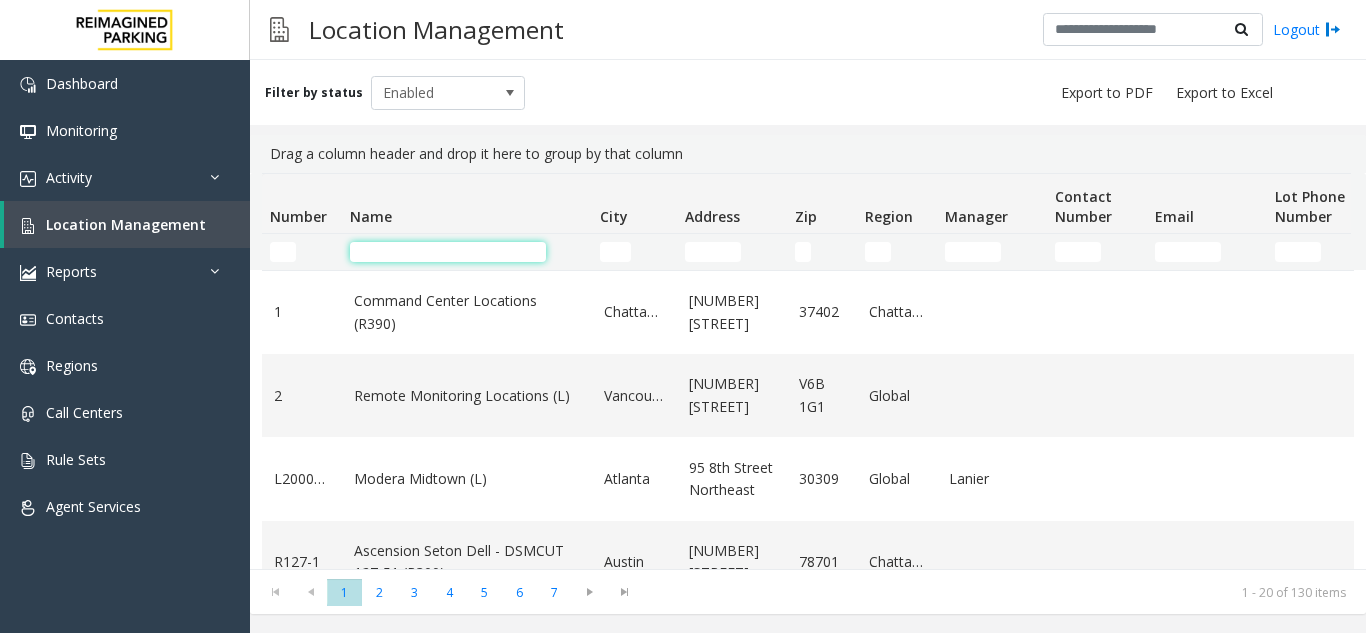 click on "Name" 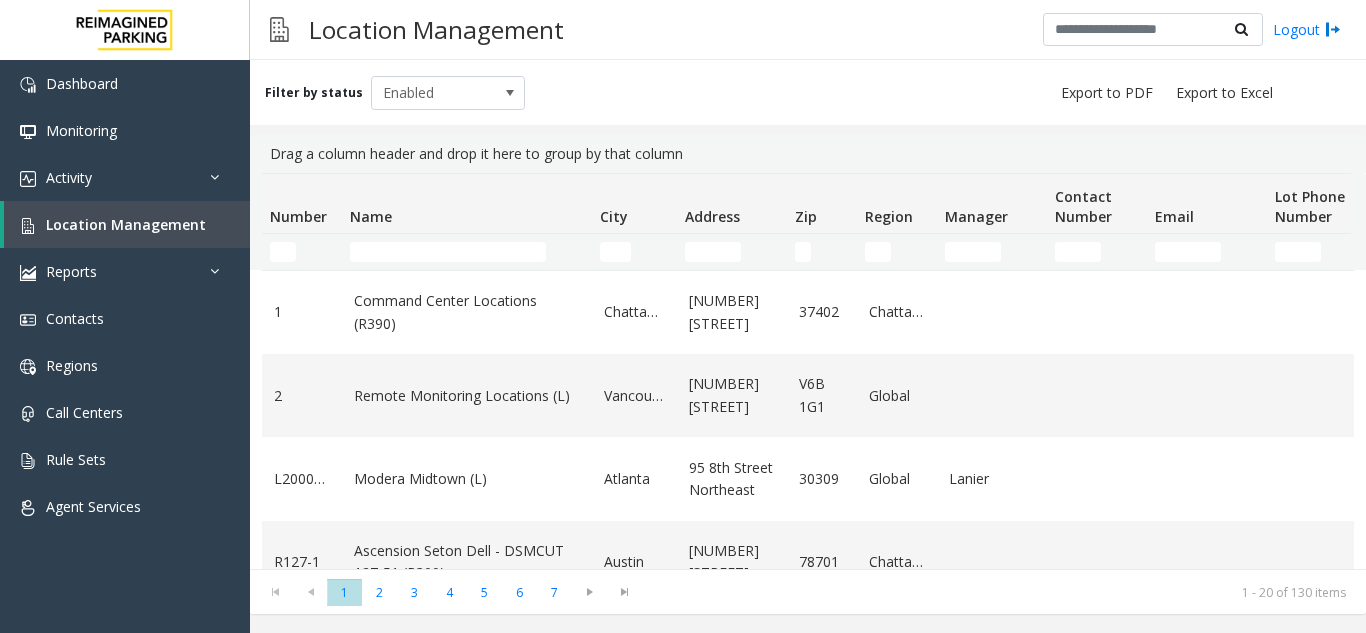 click 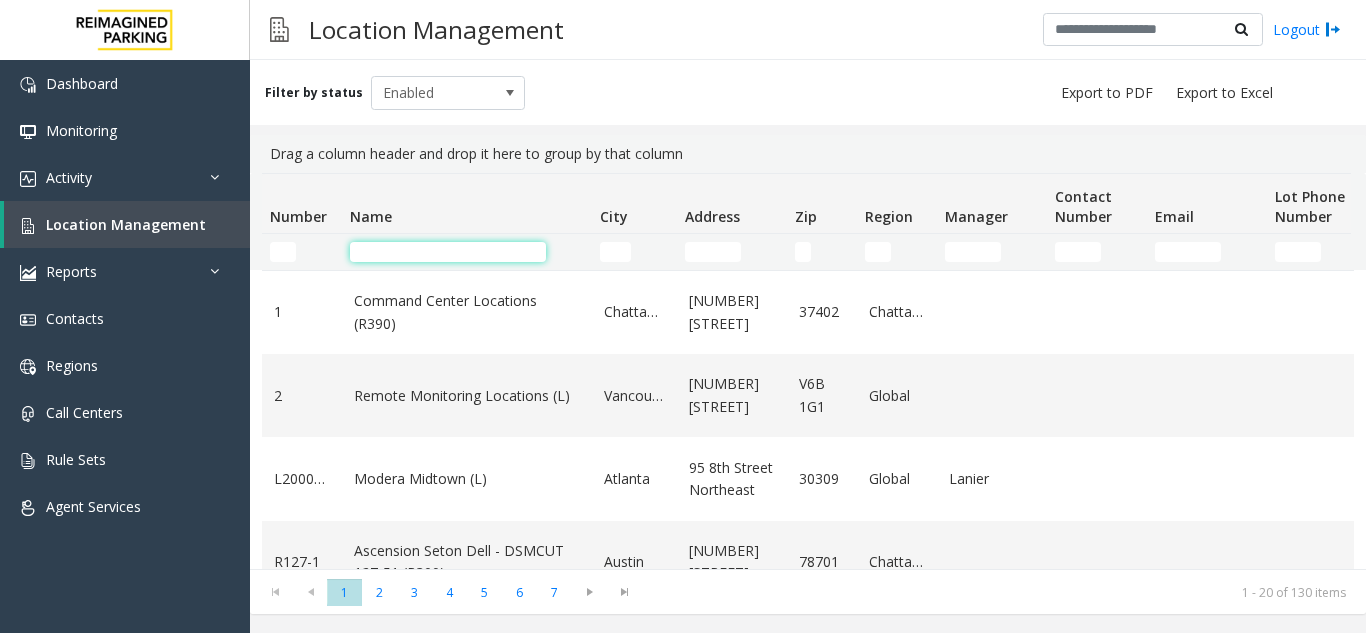 click 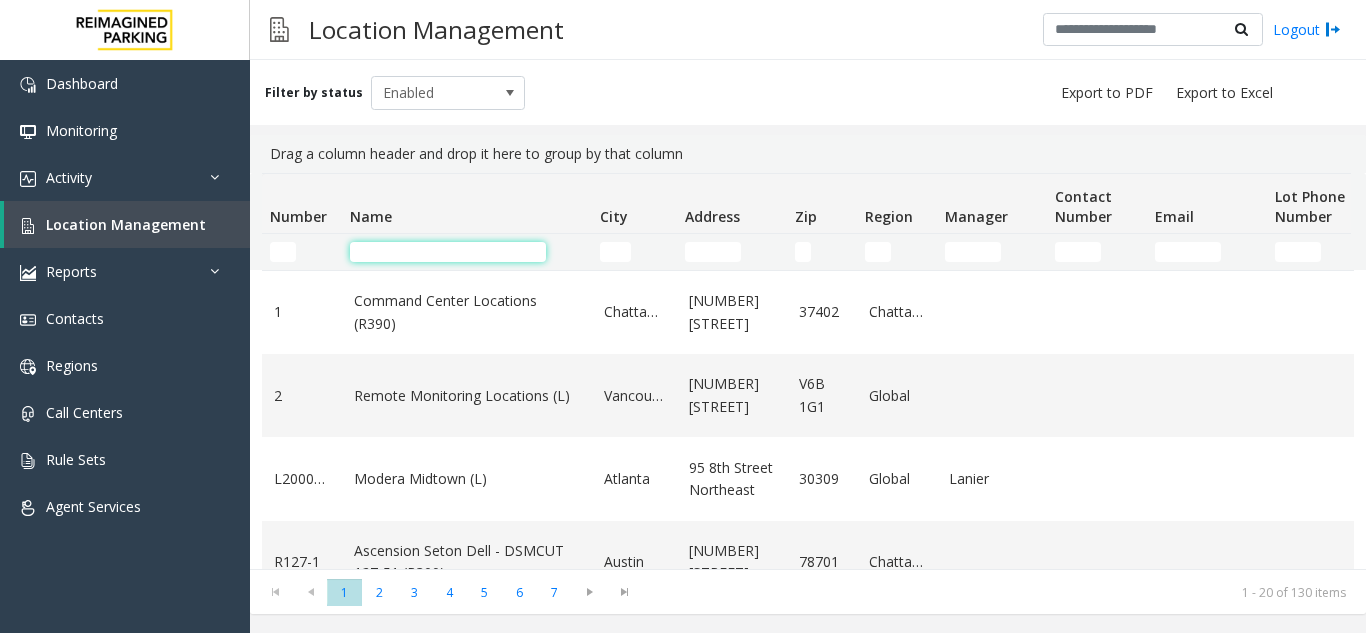 click on "Name" 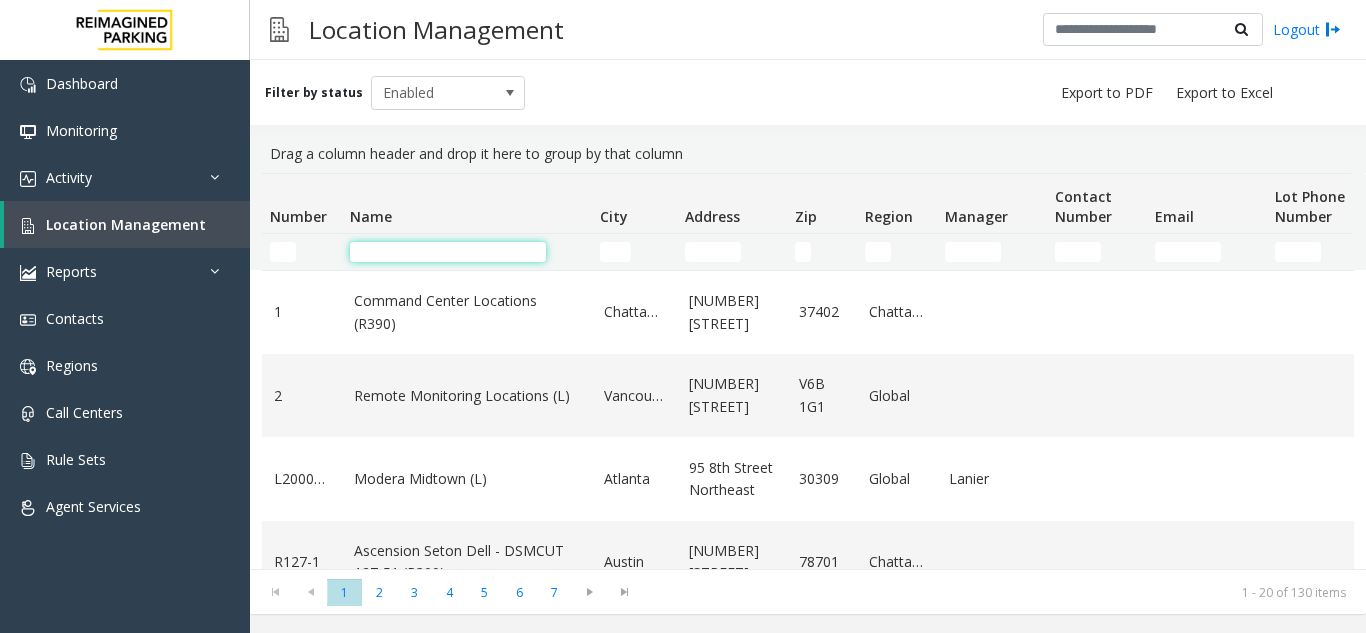 click 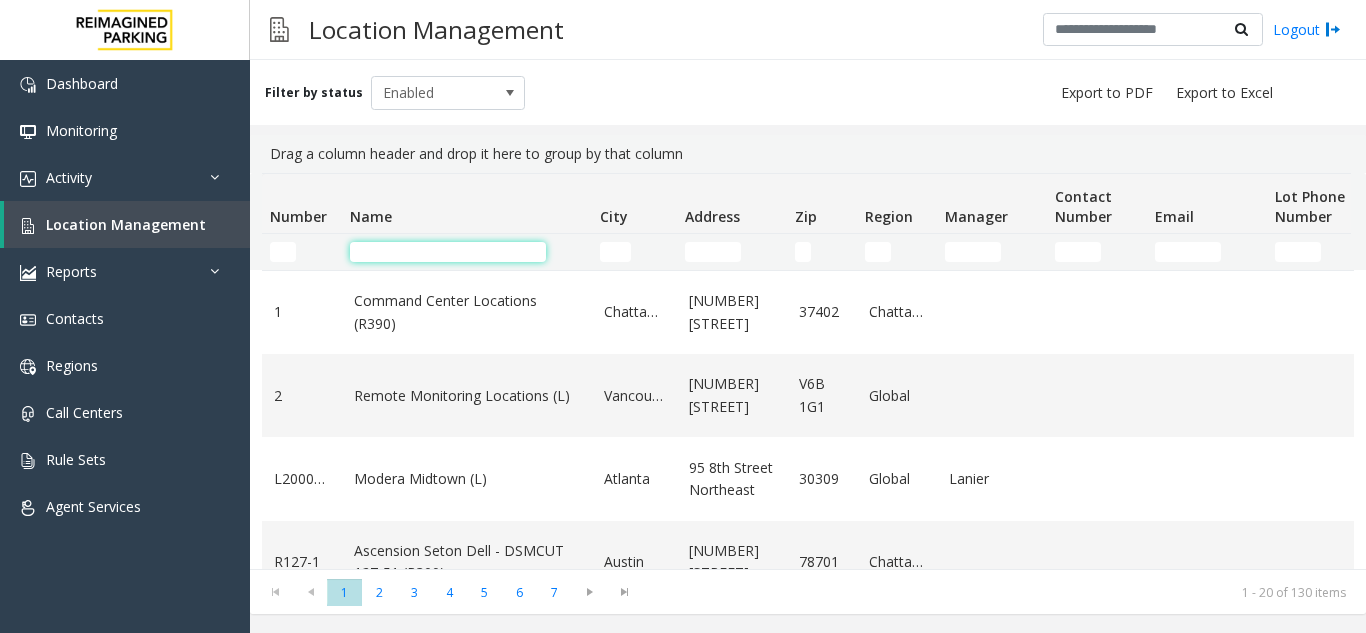 click on "Name" 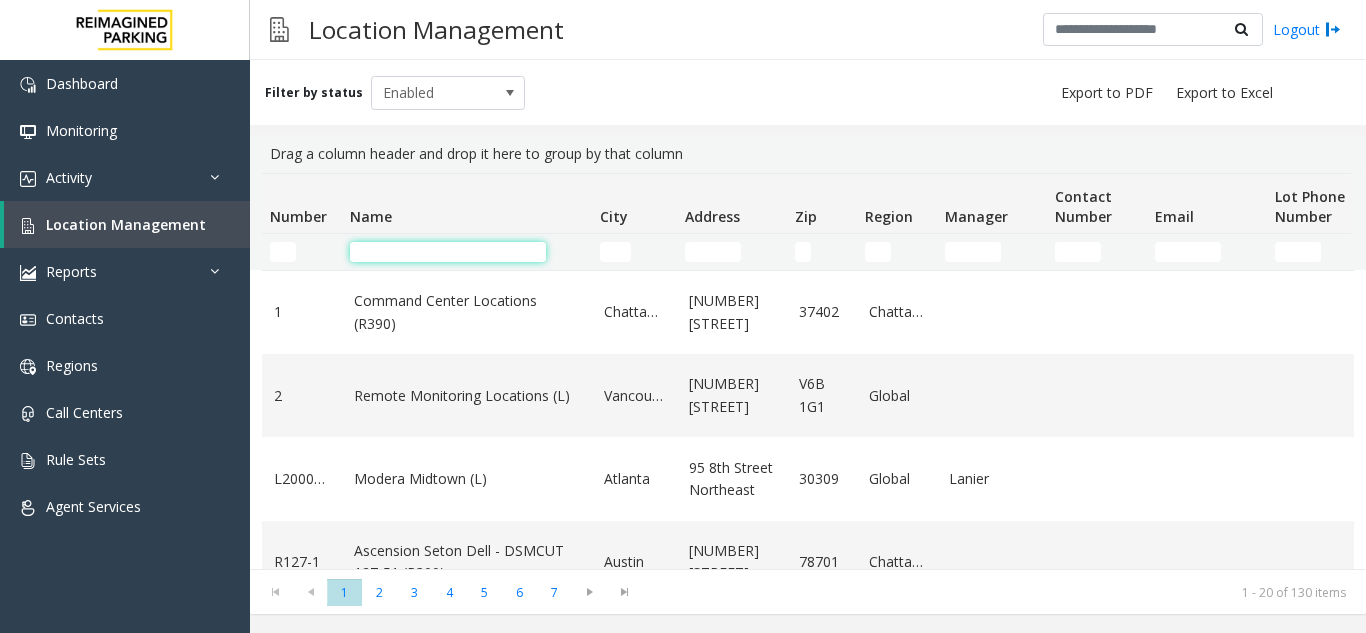 click 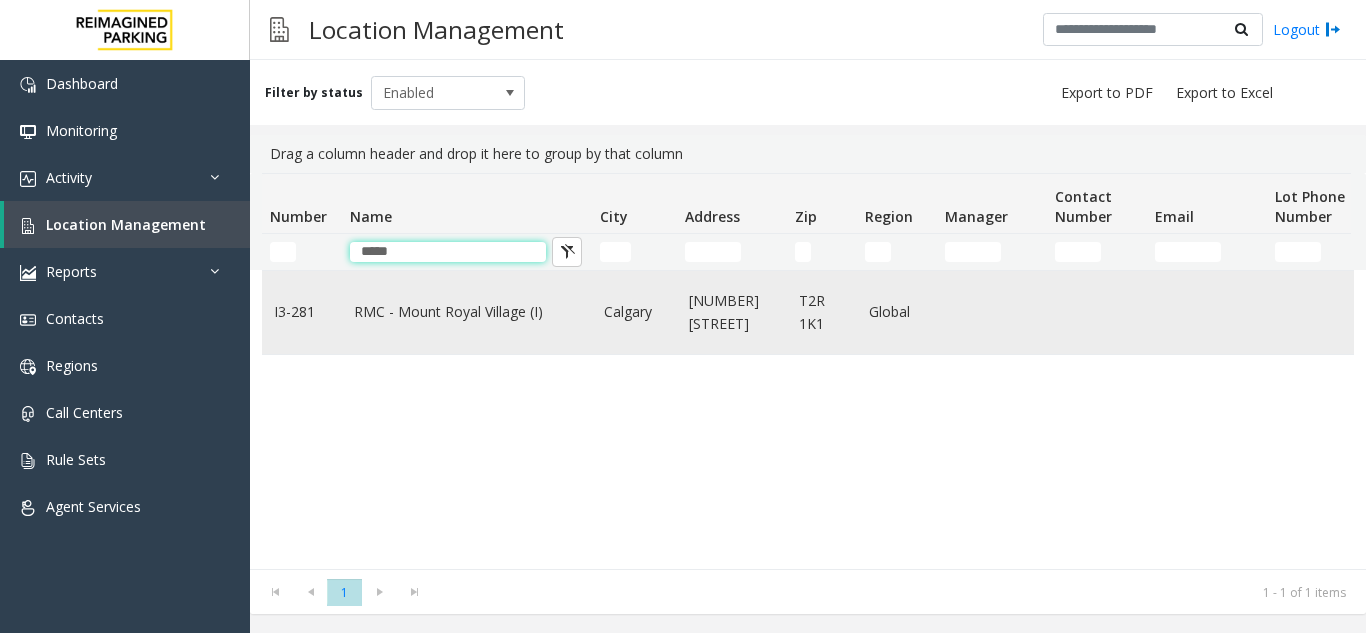 type on "*****" 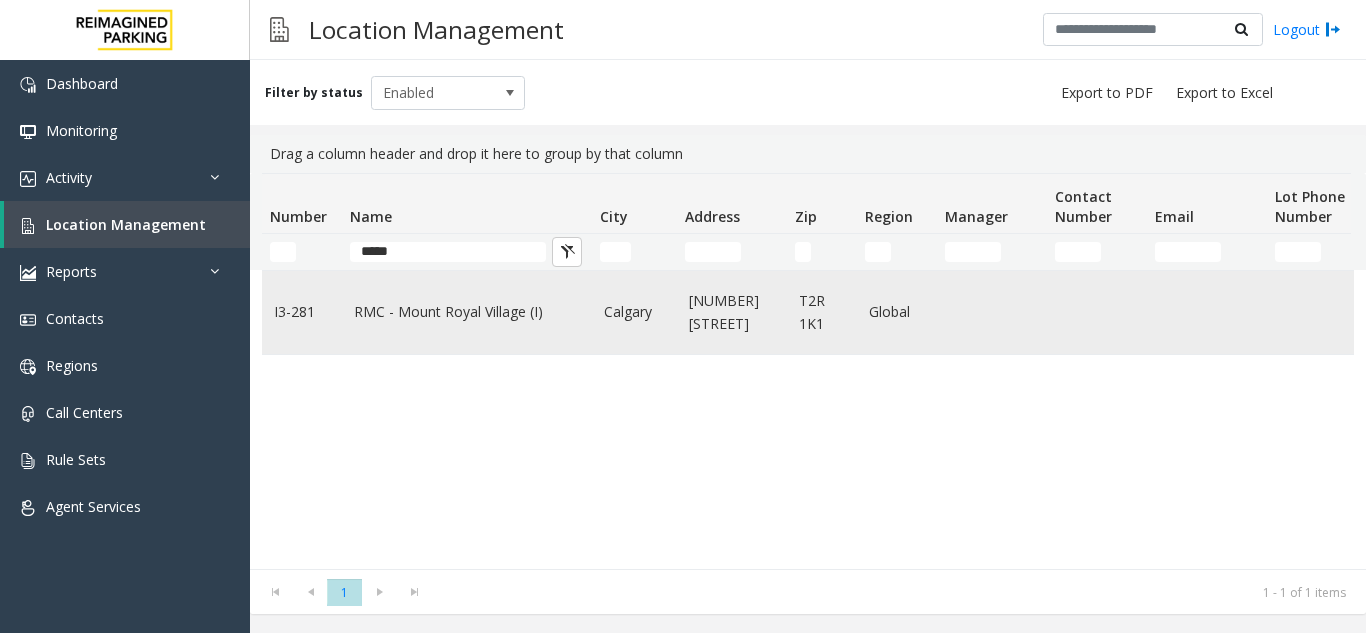click on "RMC - Mount Royal Village (I)" 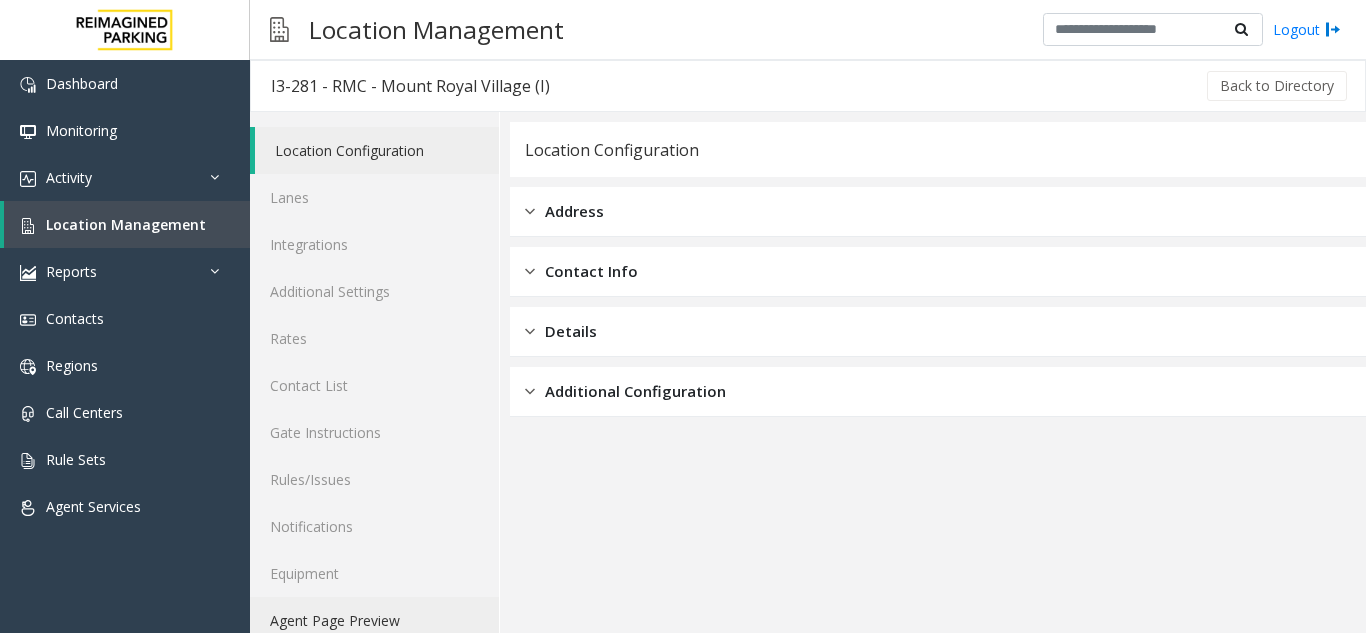 click on "Agent Page Preview" 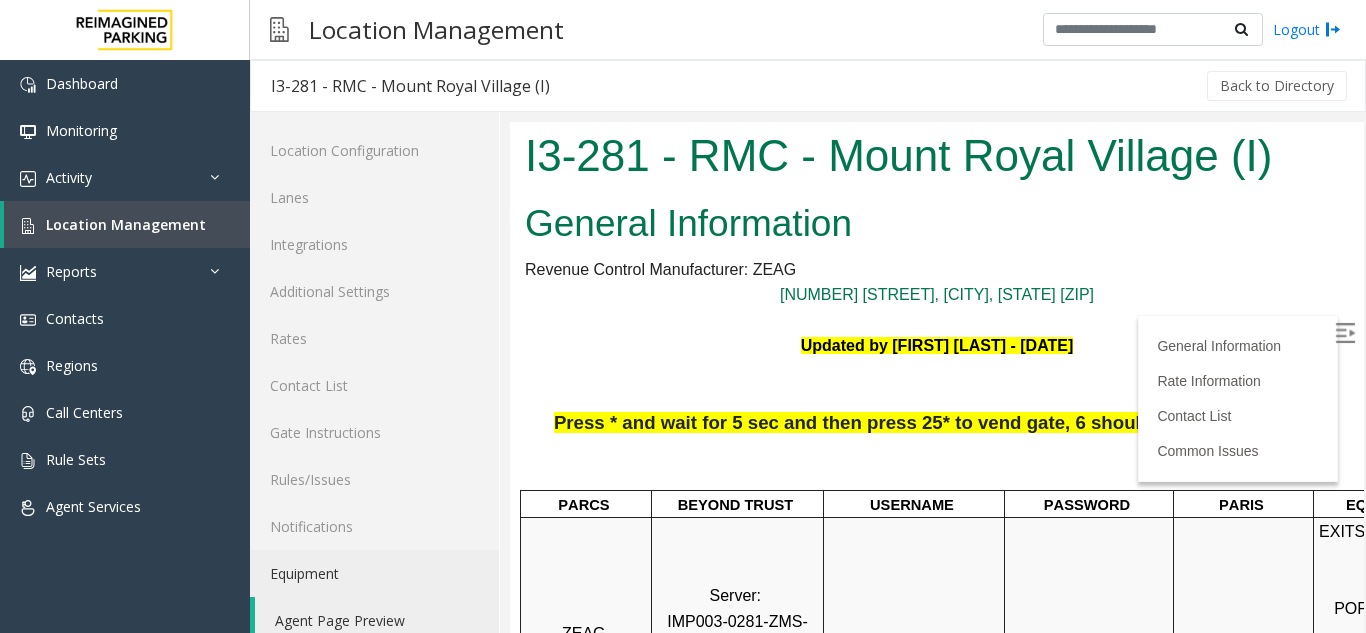 scroll, scrollTop: 400, scrollLeft: 0, axis: vertical 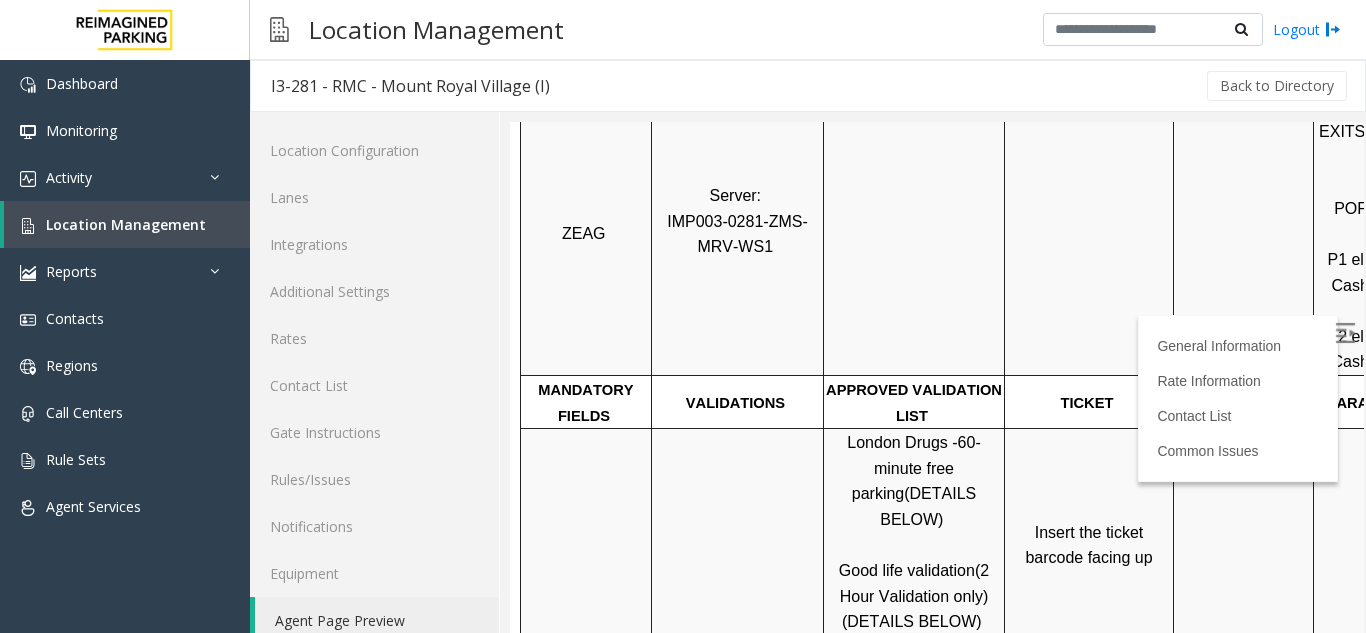 click at bounding box center (1345, 333) 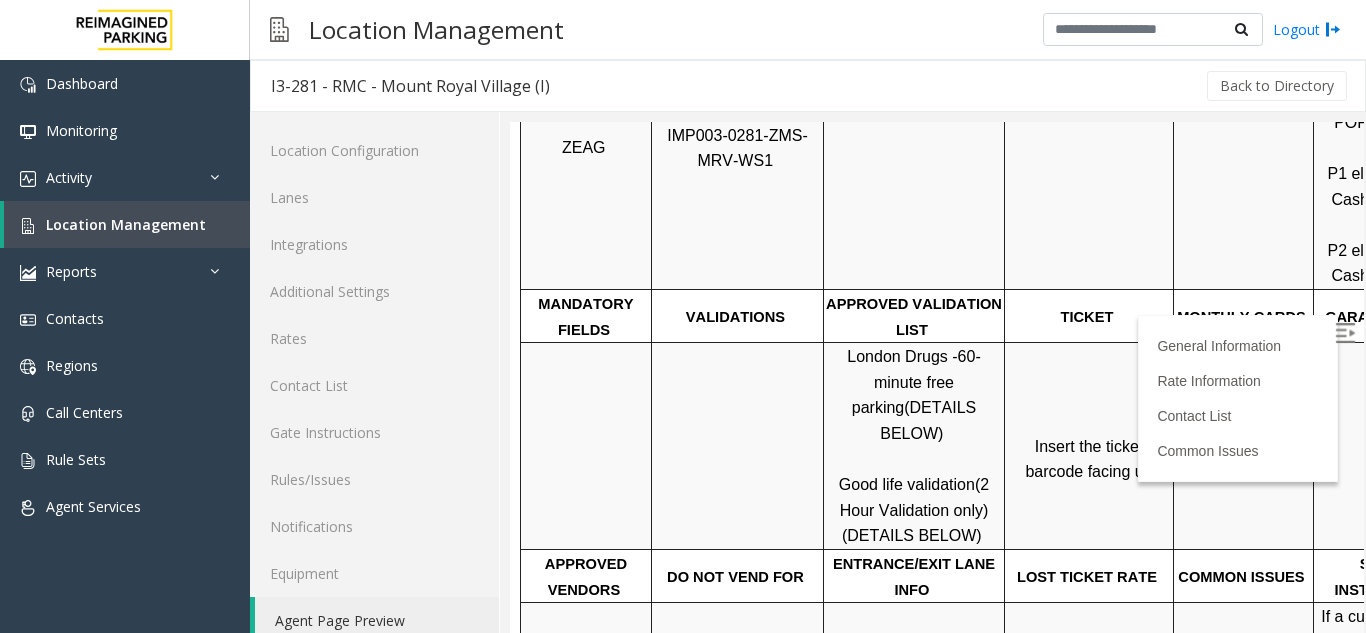scroll, scrollTop: 500, scrollLeft: 0, axis: vertical 